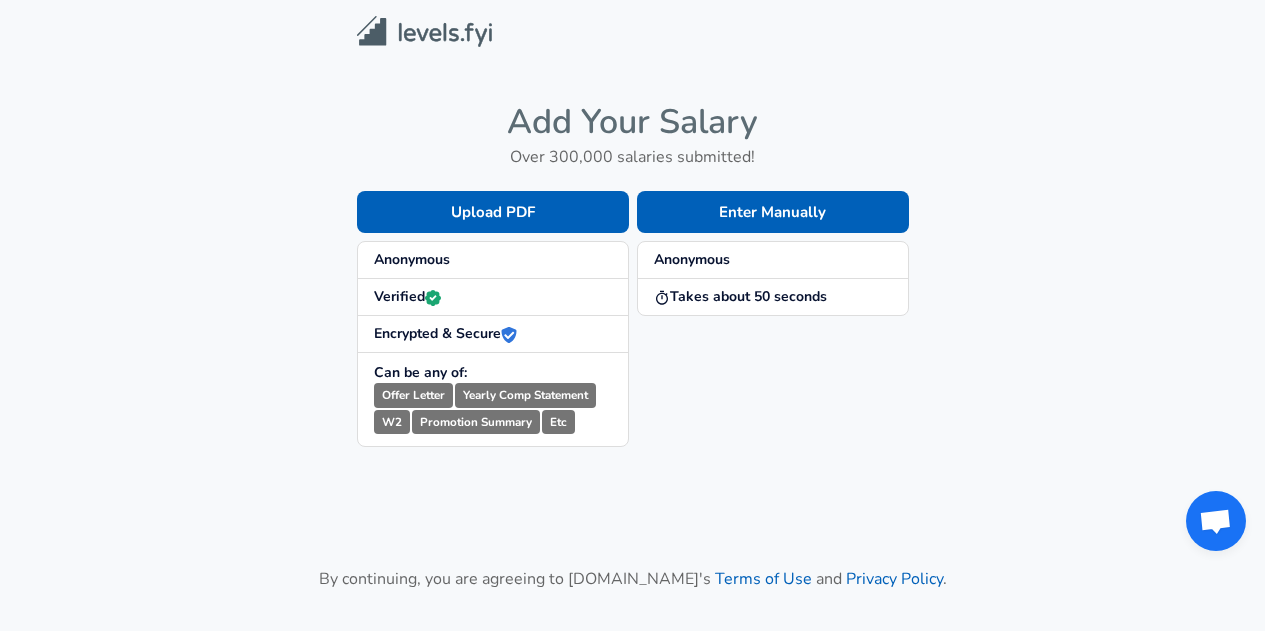 scroll, scrollTop: 0, scrollLeft: 0, axis: both 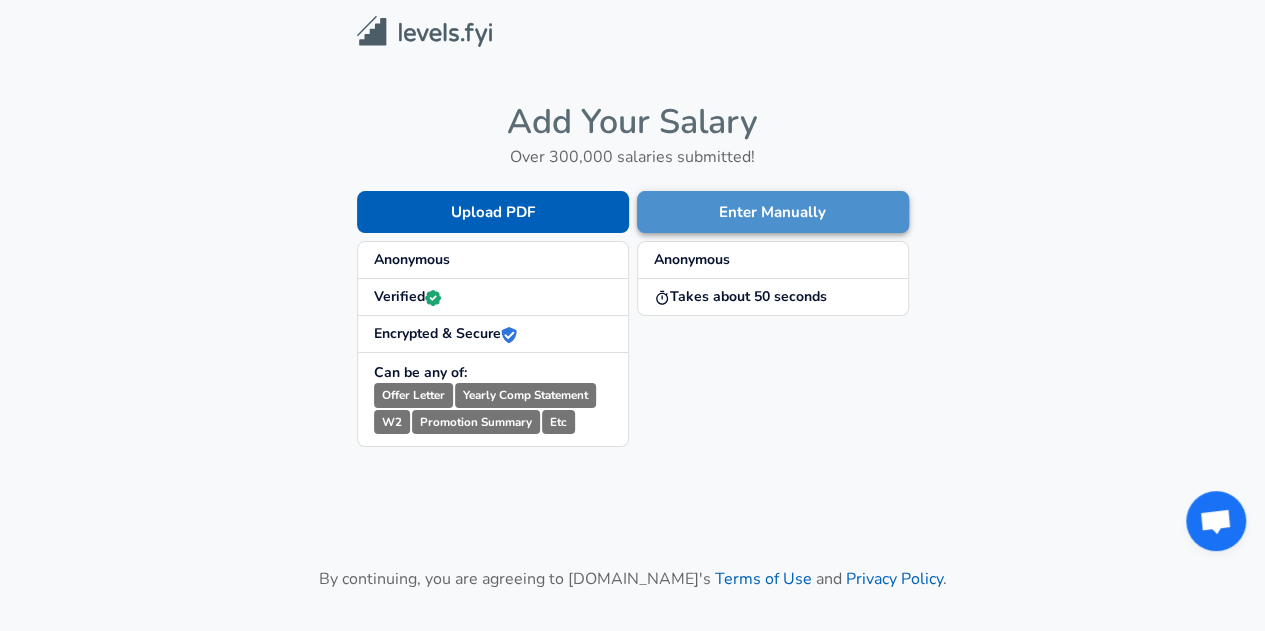 click on "Enter Manually" at bounding box center [773, 212] 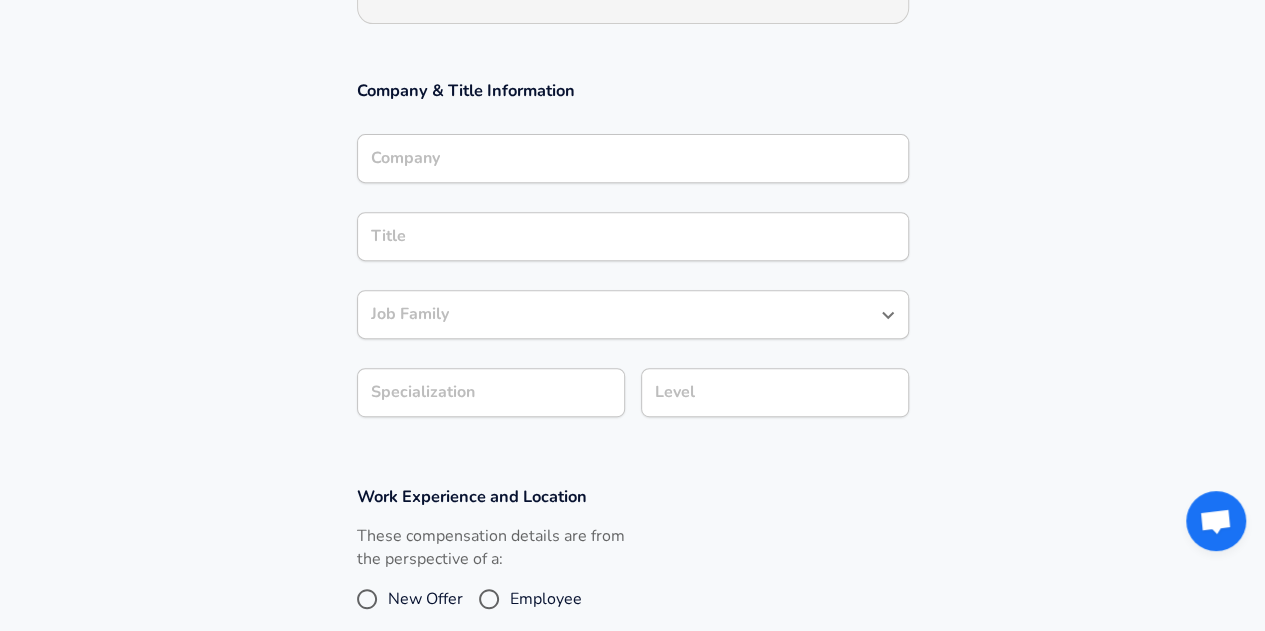 scroll, scrollTop: 320, scrollLeft: 0, axis: vertical 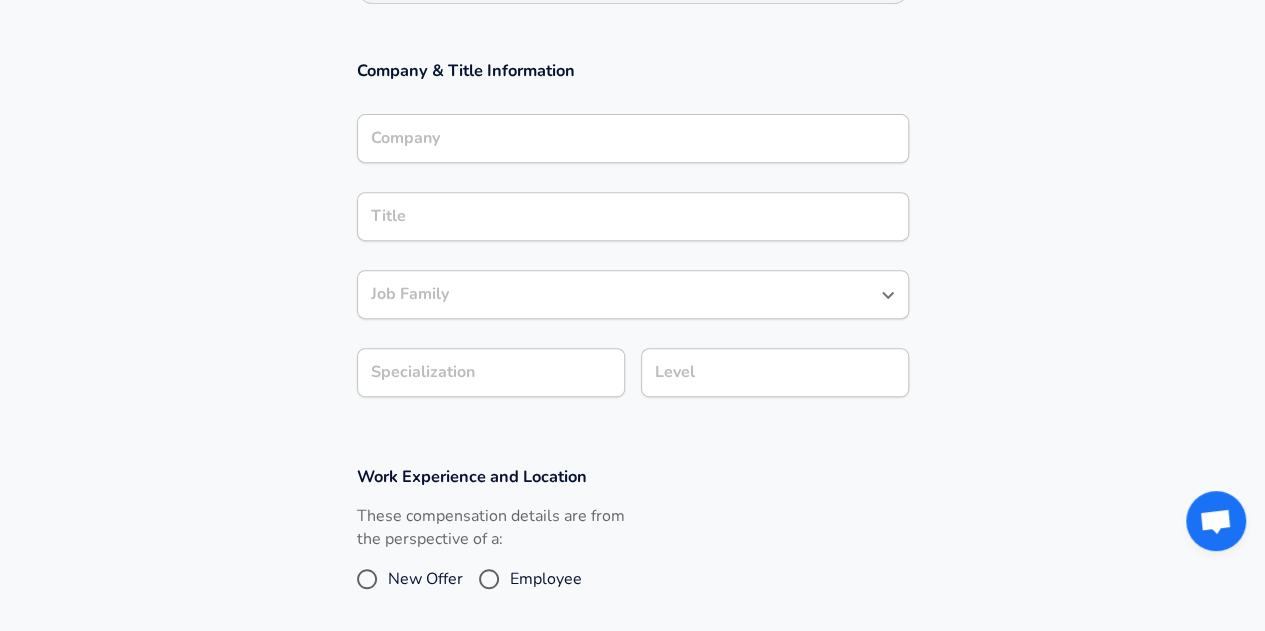 click on "Company" at bounding box center [633, 138] 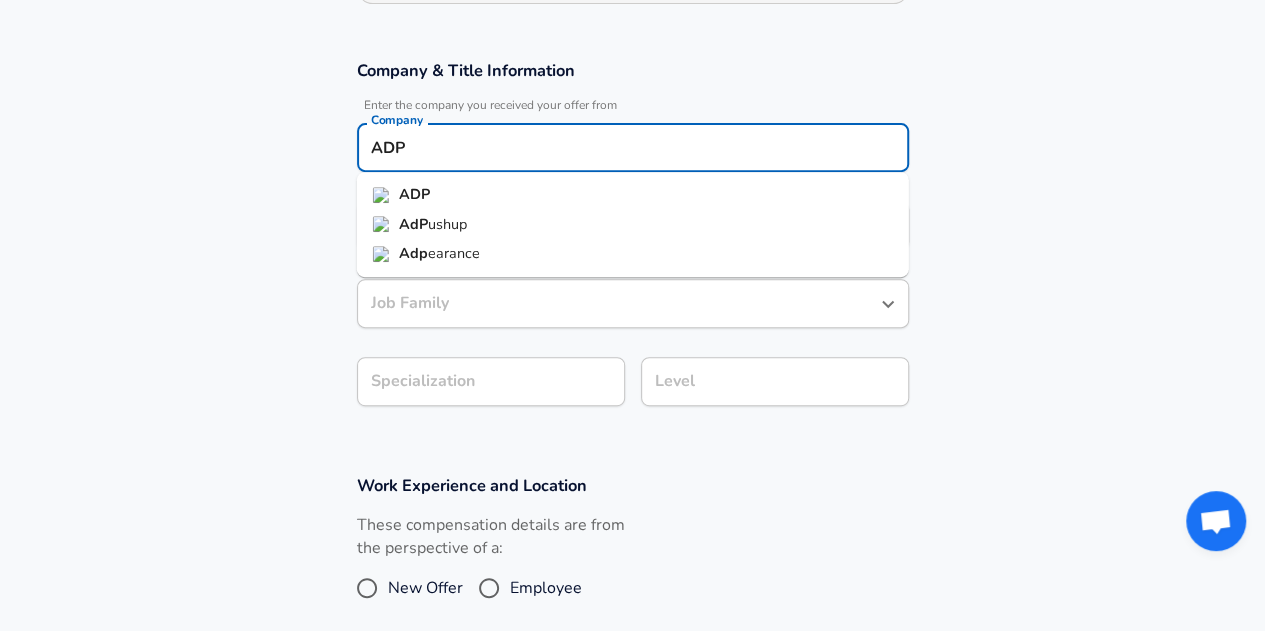 click on "ADP" at bounding box center (633, 195) 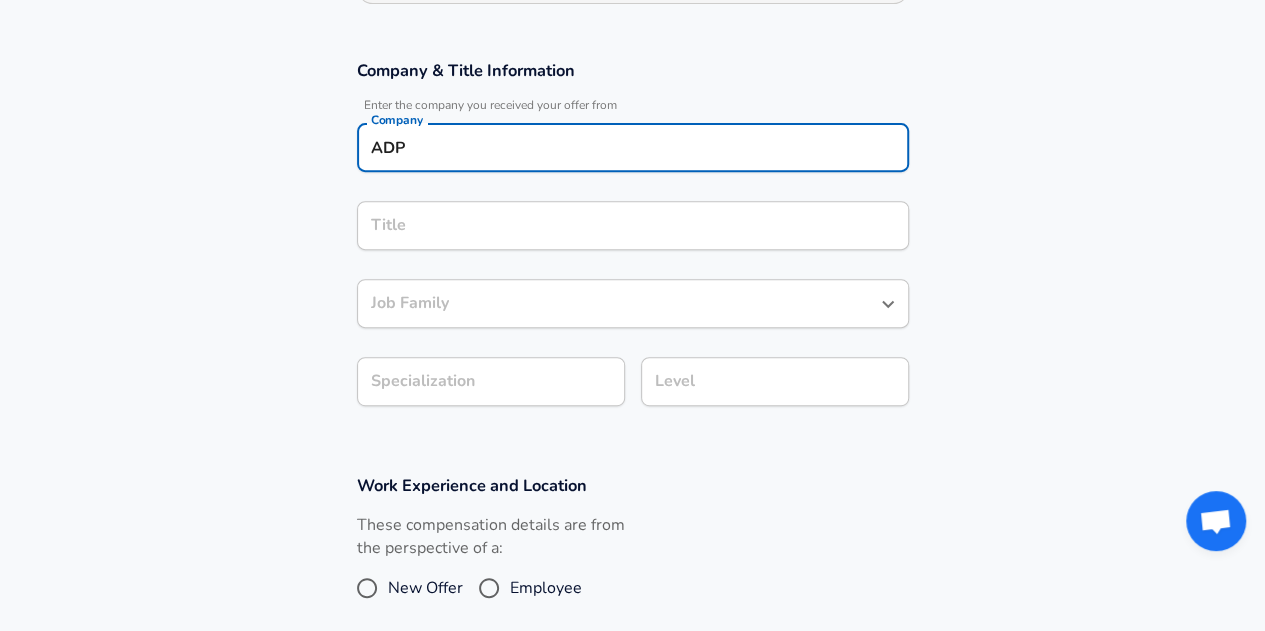 type on "ADP" 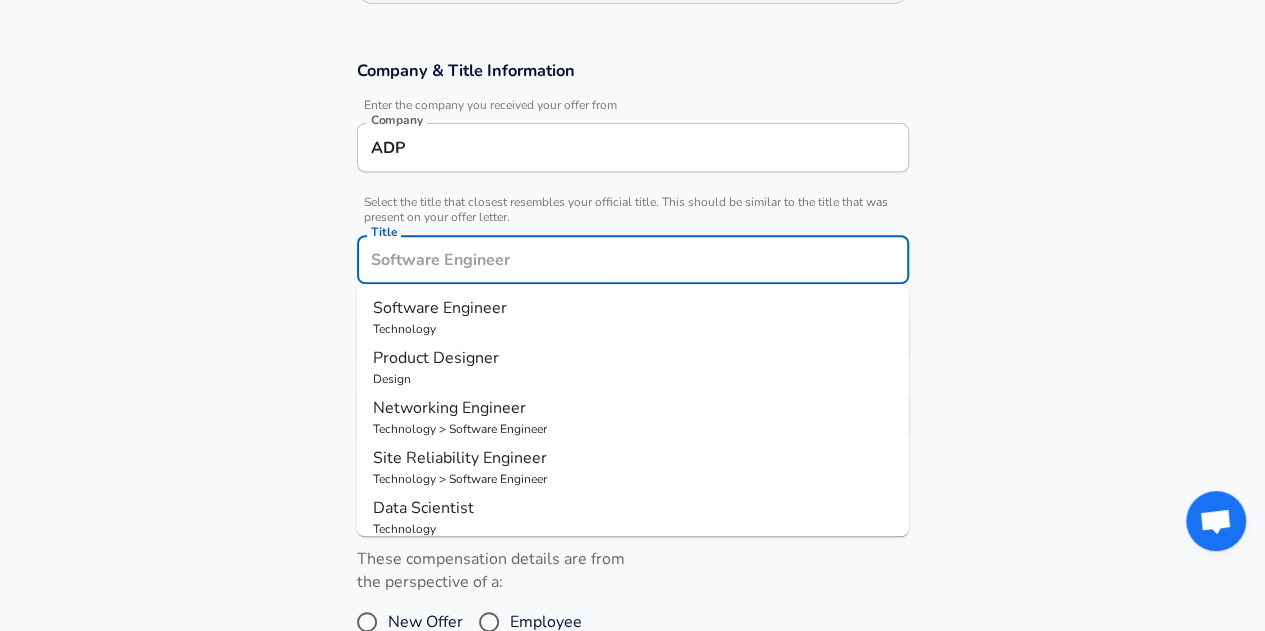 scroll, scrollTop: 360, scrollLeft: 0, axis: vertical 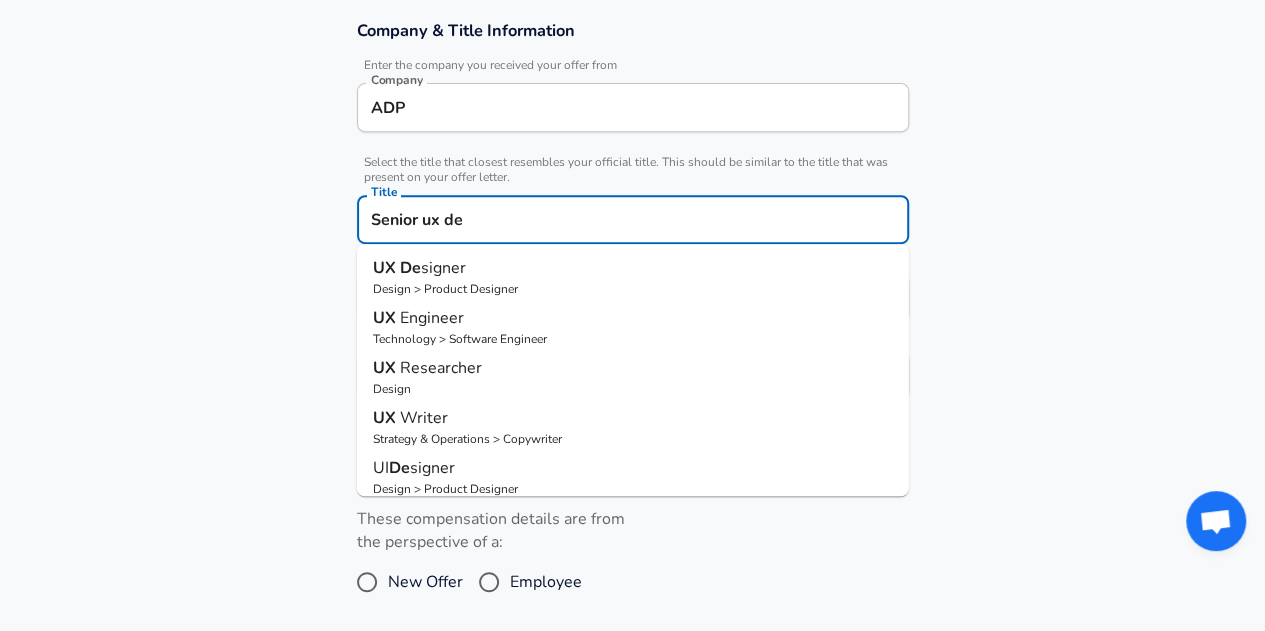 click on "UX     De signer" at bounding box center [633, 268] 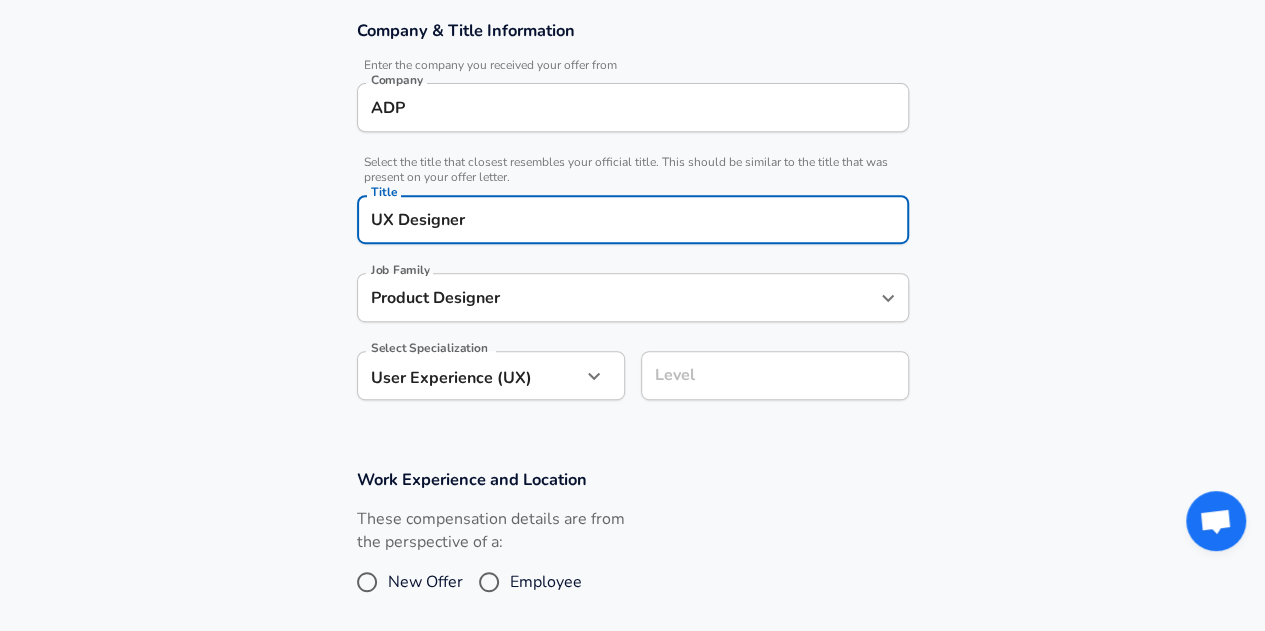 click on "UX Designer" at bounding box center [633, 219] 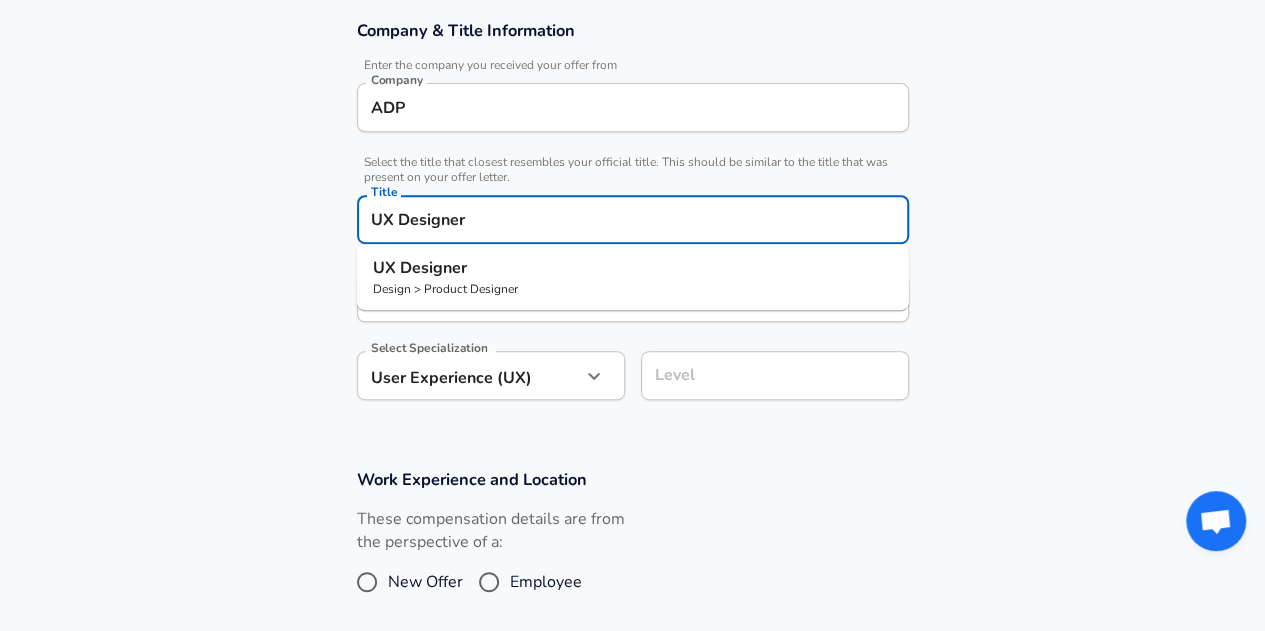 type on "UX Designer" 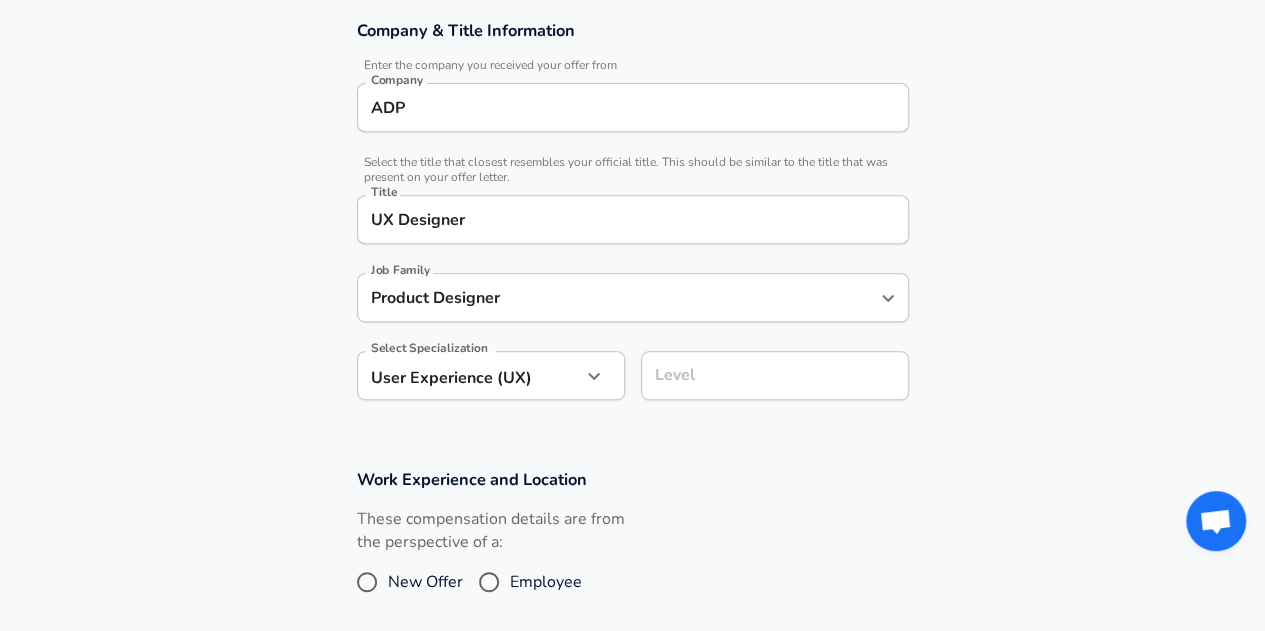 scroll, scrollTop: 400, scrollLeft: 0, axis: vertical 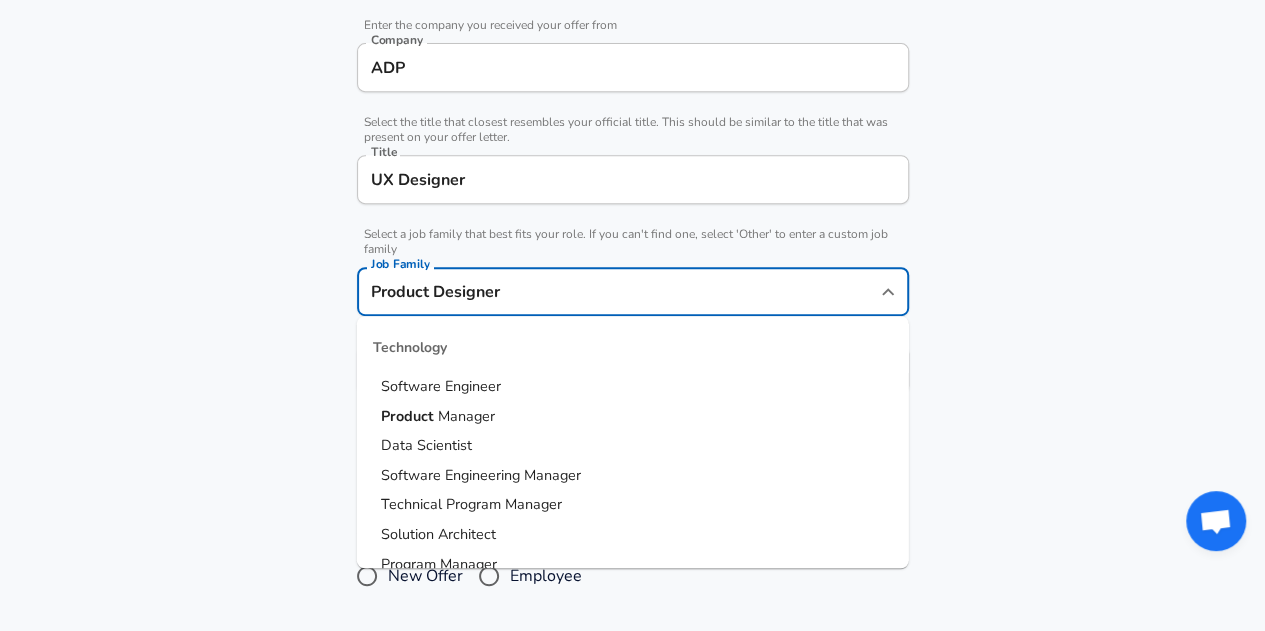 click on "Product Designer" at bounding box center (618, 291) 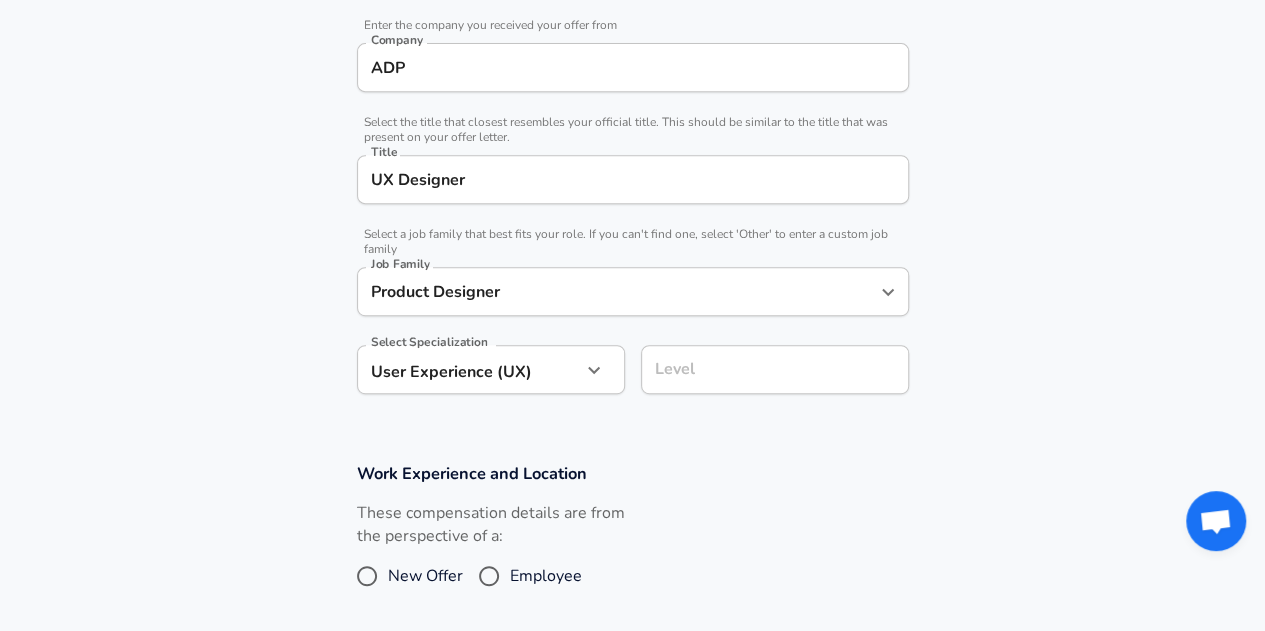 click on "Company & Title Information   Enter the company you received your offer from Company ADP Company   Select the title that closest resembles your official title. This should be similar to the title that was present on your offer letter. Title UX Designer Title   Select a job family that best fits your role. If you can't find one, select 'Other' to enter a custom job family Job Family Product Designer Job Family Select Specialization User Experience (UX) User Experience (UX) Select Specialization Level Level" at bounding box center (632, 197) 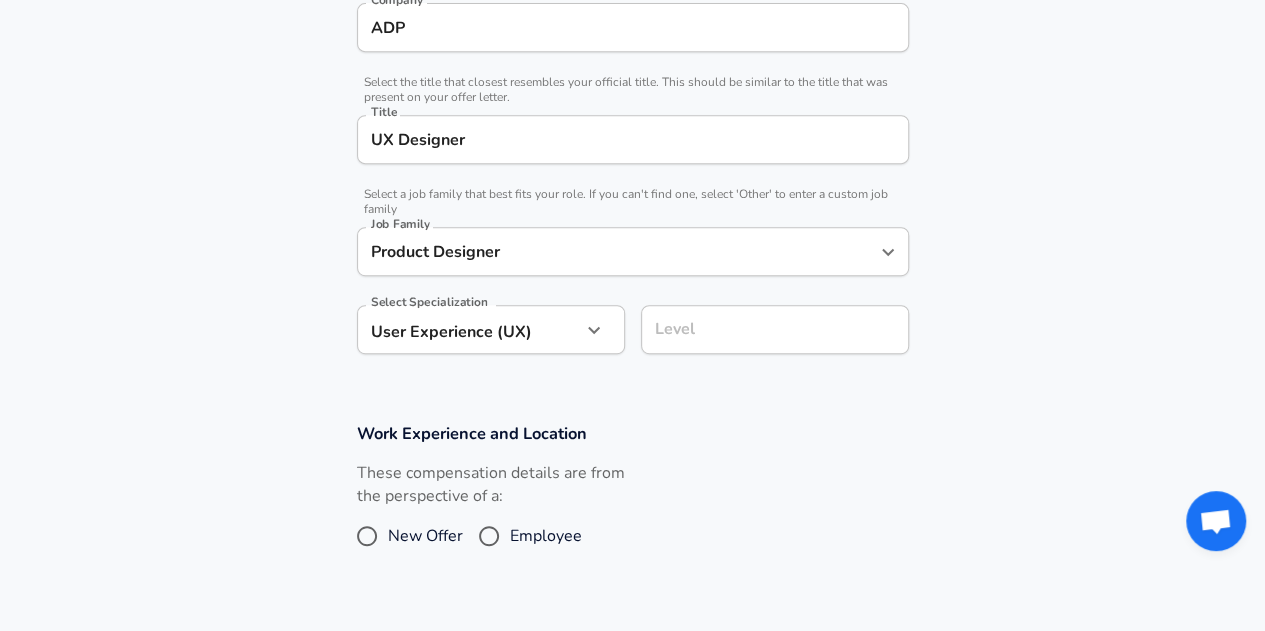 click on "Level" at bounding box center [775, 329] 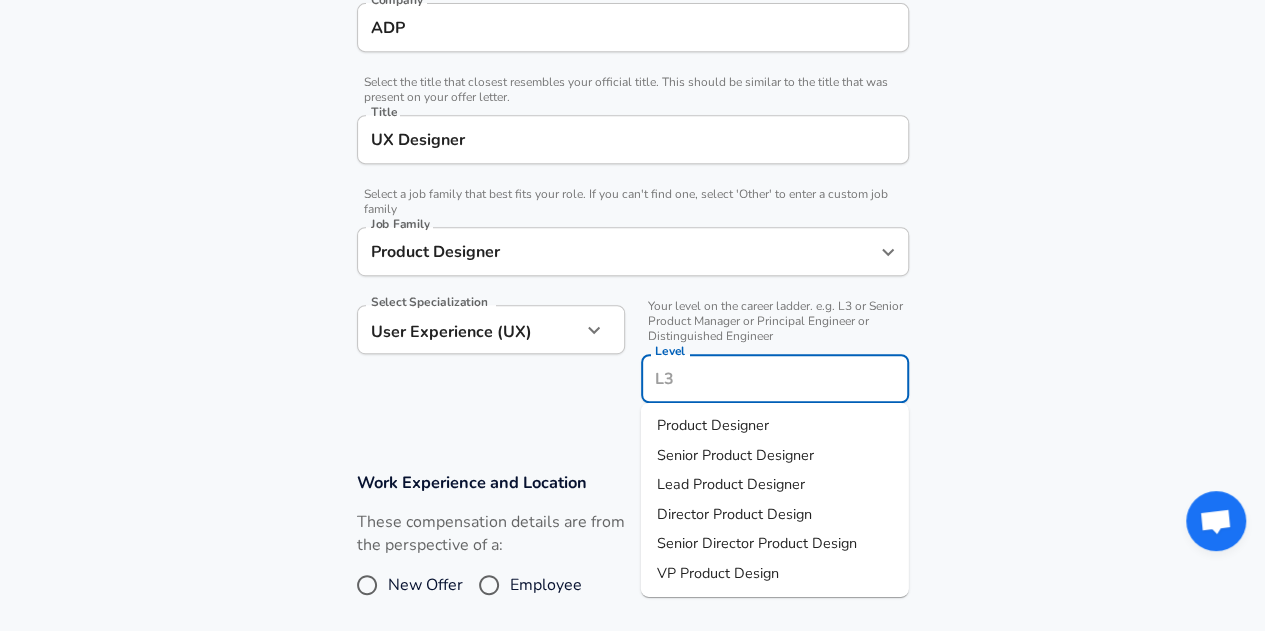 click on "Senior Product Designer" at bounding box center [735, 454] 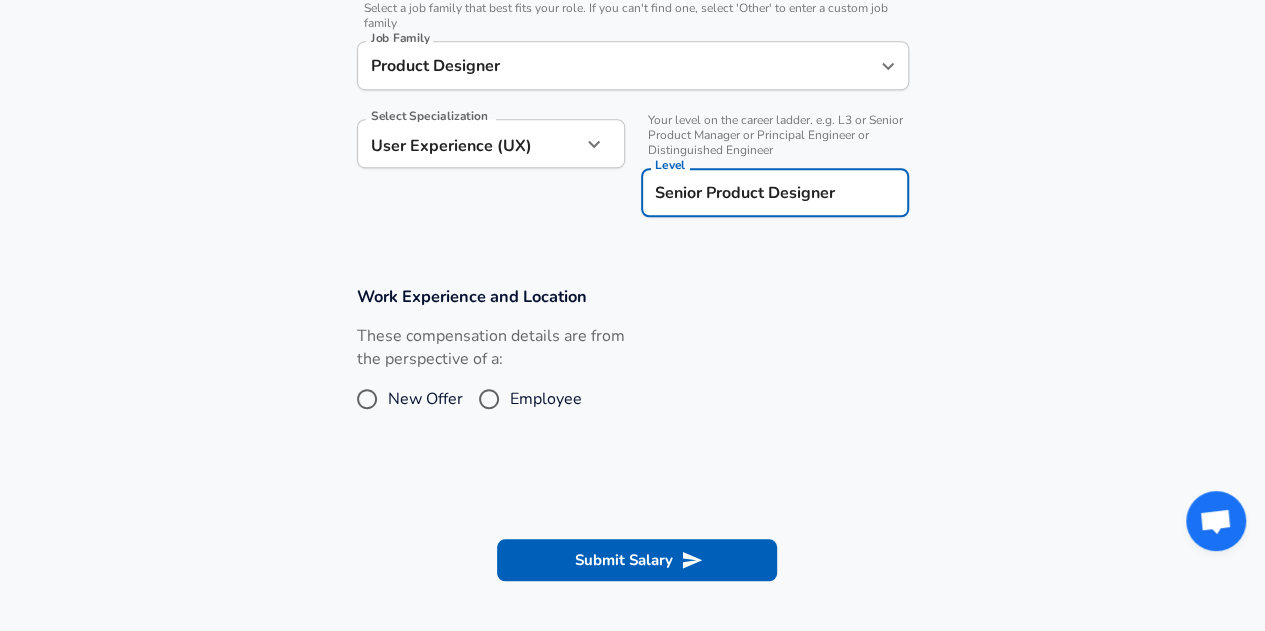 scroll, scrollTop: 640, scrollLeft: 0, axis: vertical 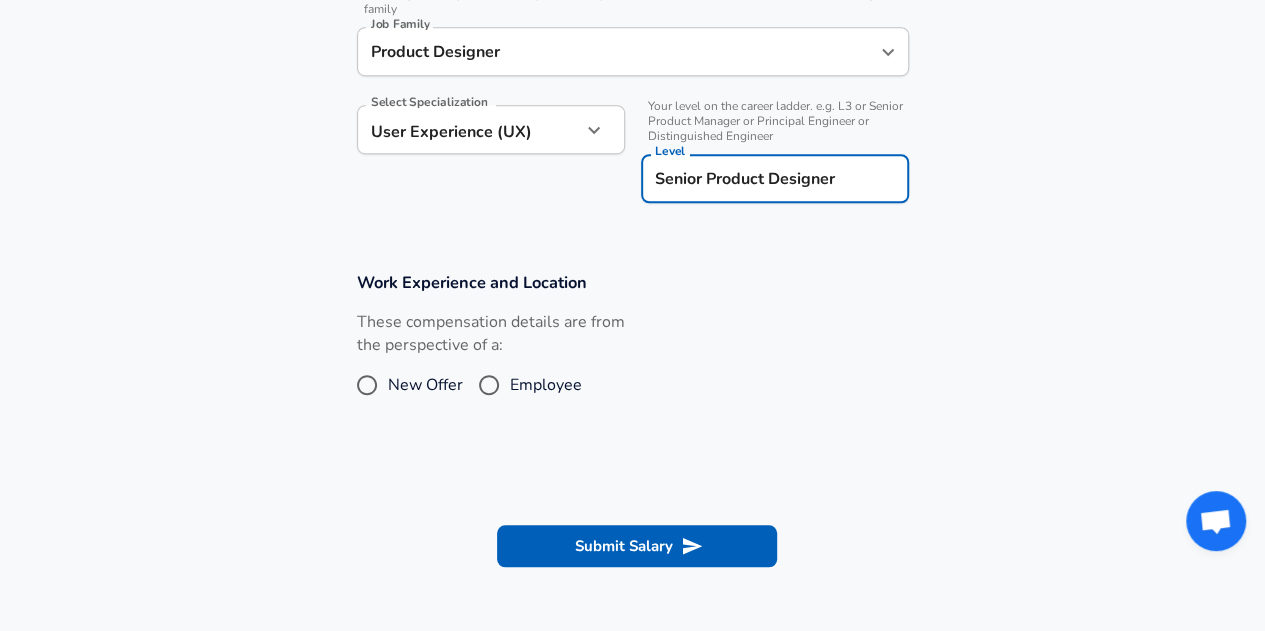 click on "Senior Product Designer Level" at bounding box center (775, 178) 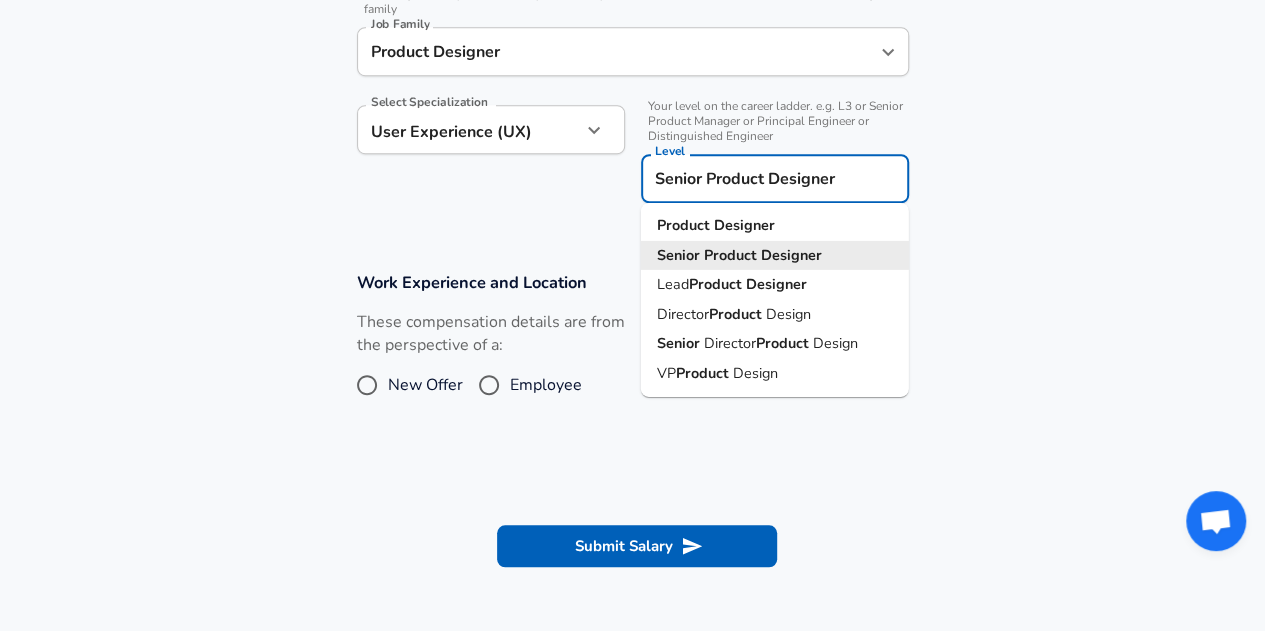 click on "Company & Title Information   Enter the company you received your offer from Company ADP Company   Select the title that closest resembles your official title. This should be similar to the title that was present on your offer letter. Title UX Designer Title   Select a job family that best fits your role. If you can't find one, select 'Other' to enter a custom job family Job Family Product Designer Job Family Select Specialization User Experience (UX) User Experience (UX) Select Specialization   Your level on the career ladder. e.g. L3 or Senior Product Manager or Principal Engineer or Distinguished Engineer Level Senior Product Designer Level Product     Designer Senior     Product     Designer Lead  Product     Designer Director  Product    Design Senior    Director  Product    Design VP  Product    Design" at bounding box center (632, -18) 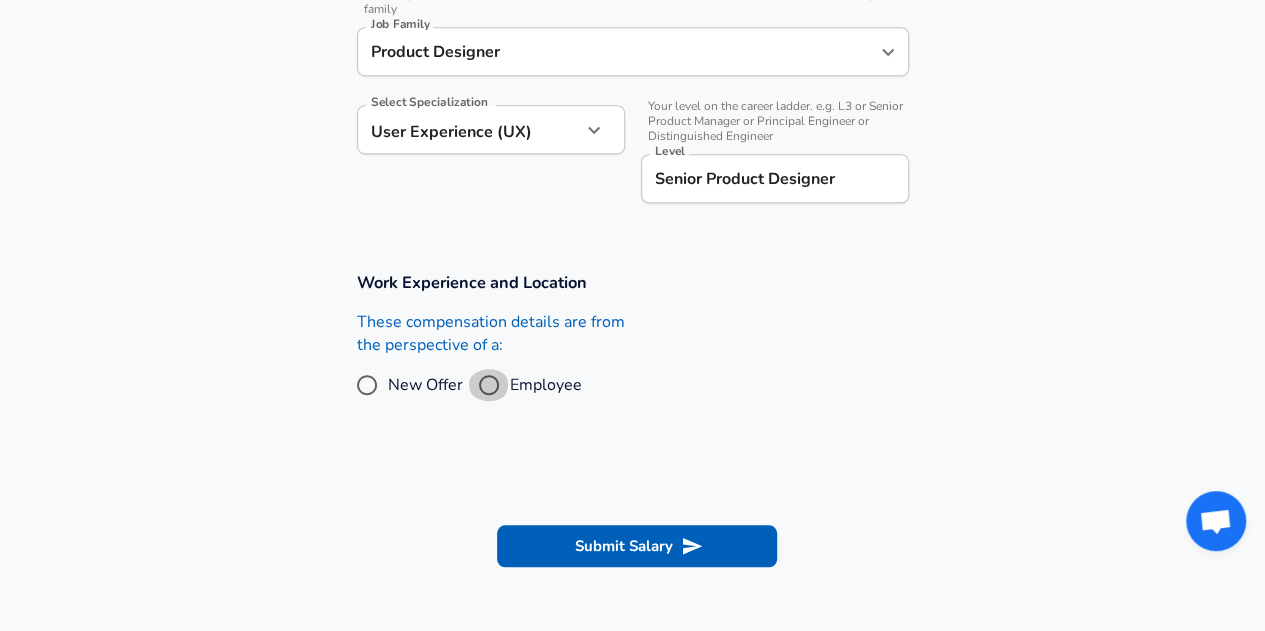 click on "Employee" at bounding box center (489, 385) 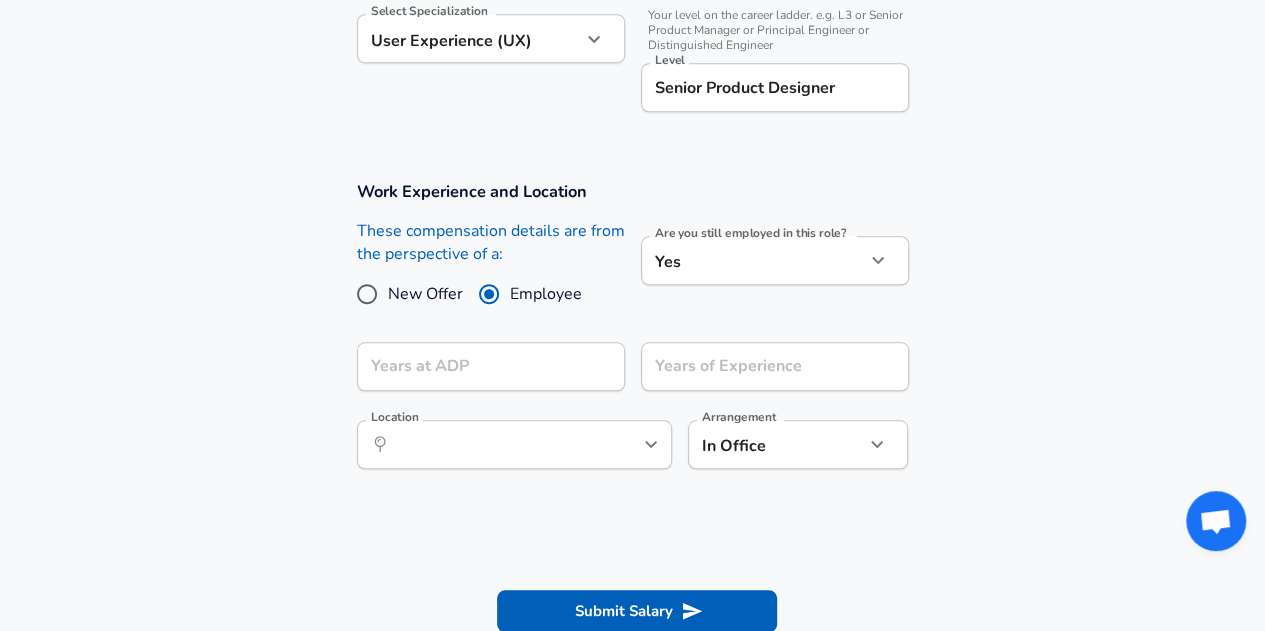 scroll, scrollTop: 940, scrollLeft: 0, axis: vertical 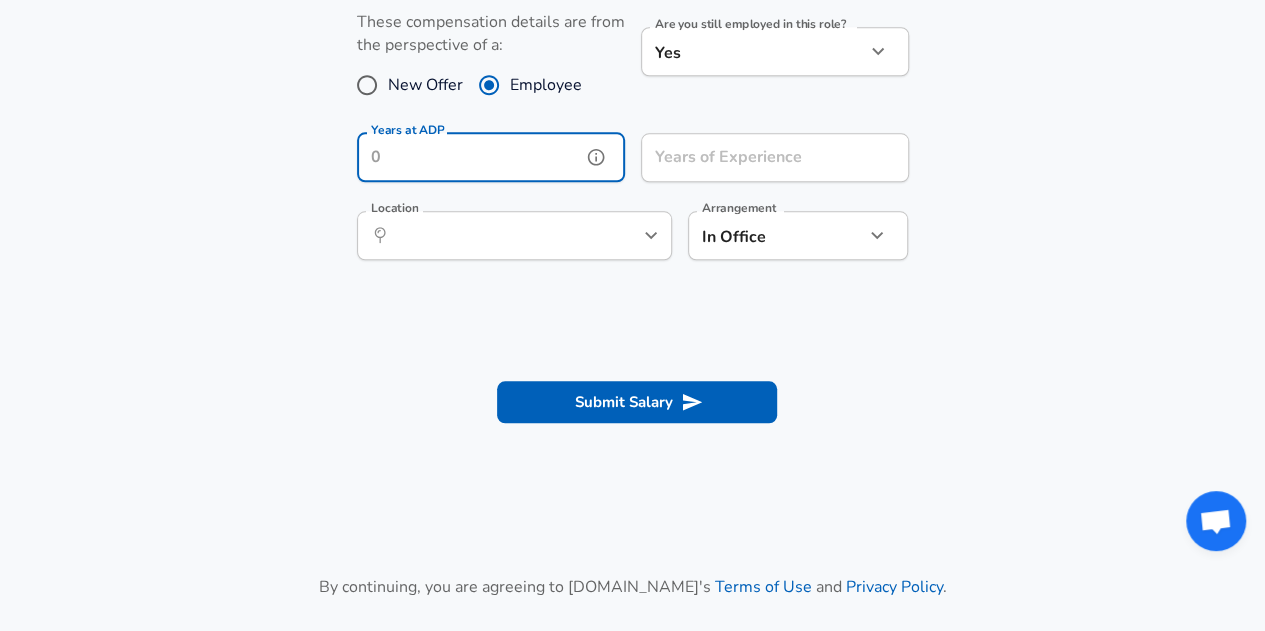 click on "Years at ADP" at bounding box center (469, 157) 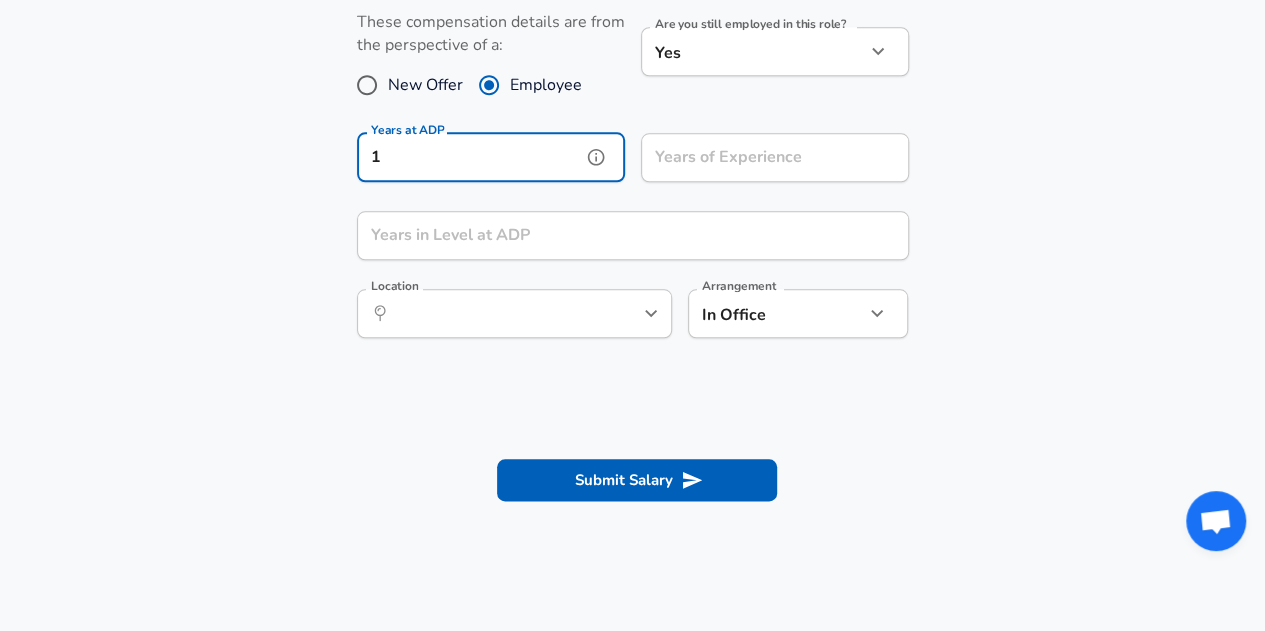 type on "1" 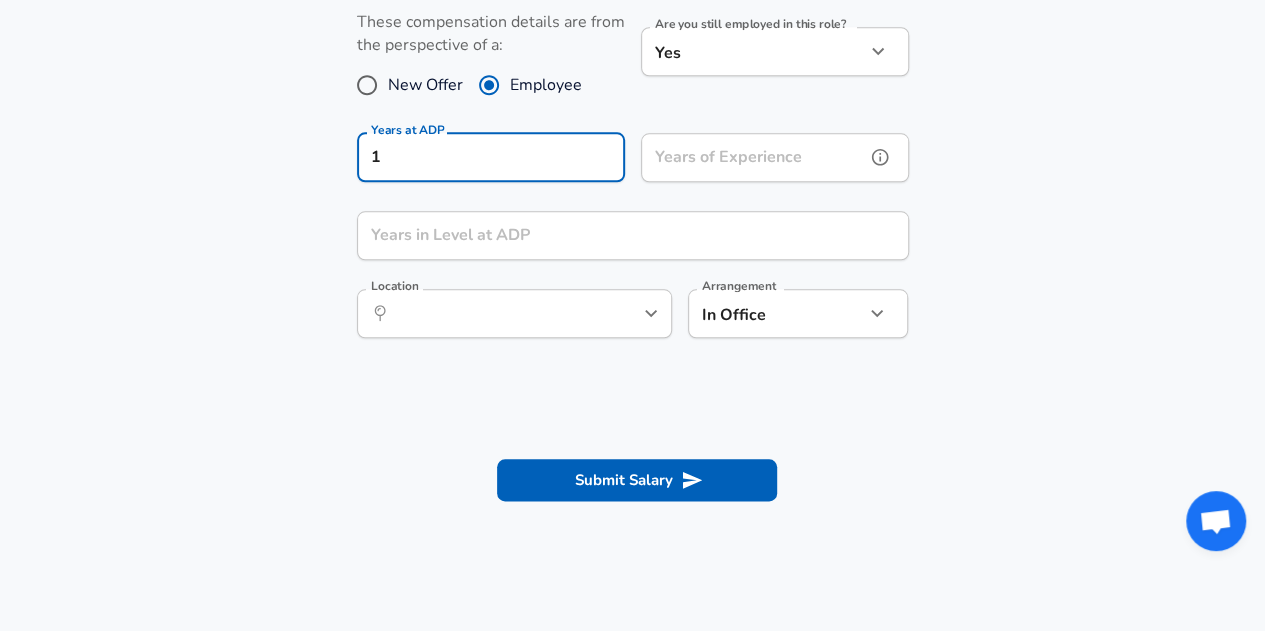 click on "Years of Experience" at bounding box center (753, 157) 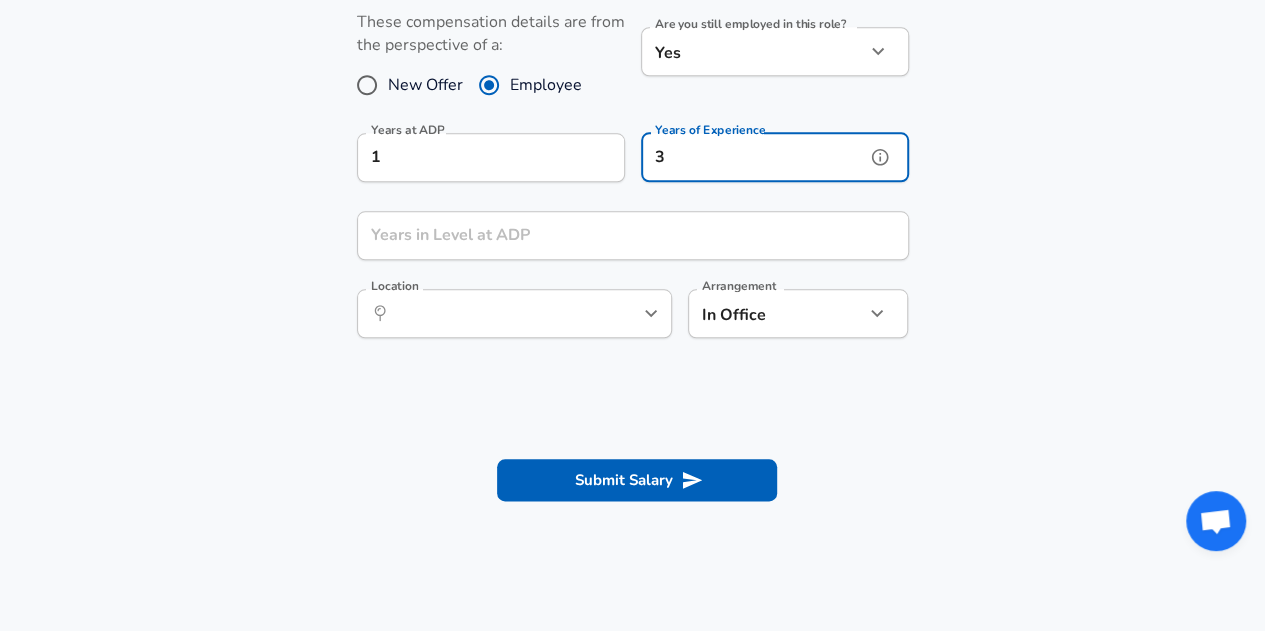 type on "3" 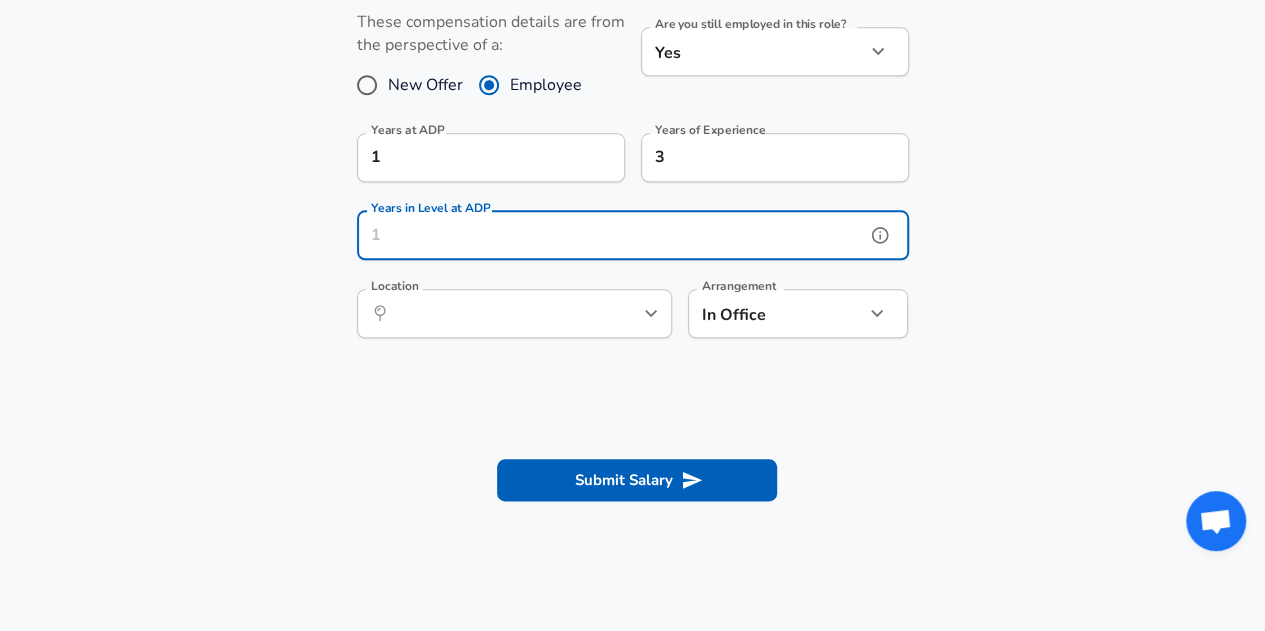 click on "Years in Level at ADP" at bounding box center [611, 235] 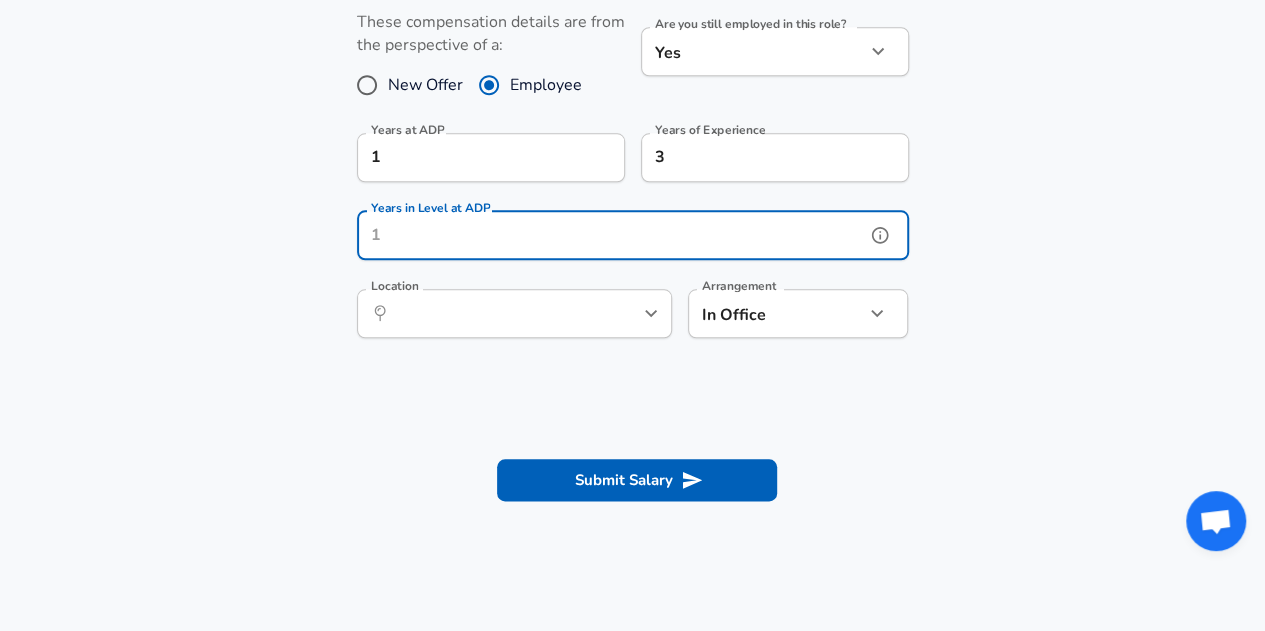 click on "Years in Level at ADP" at bounding box center [611, 235] 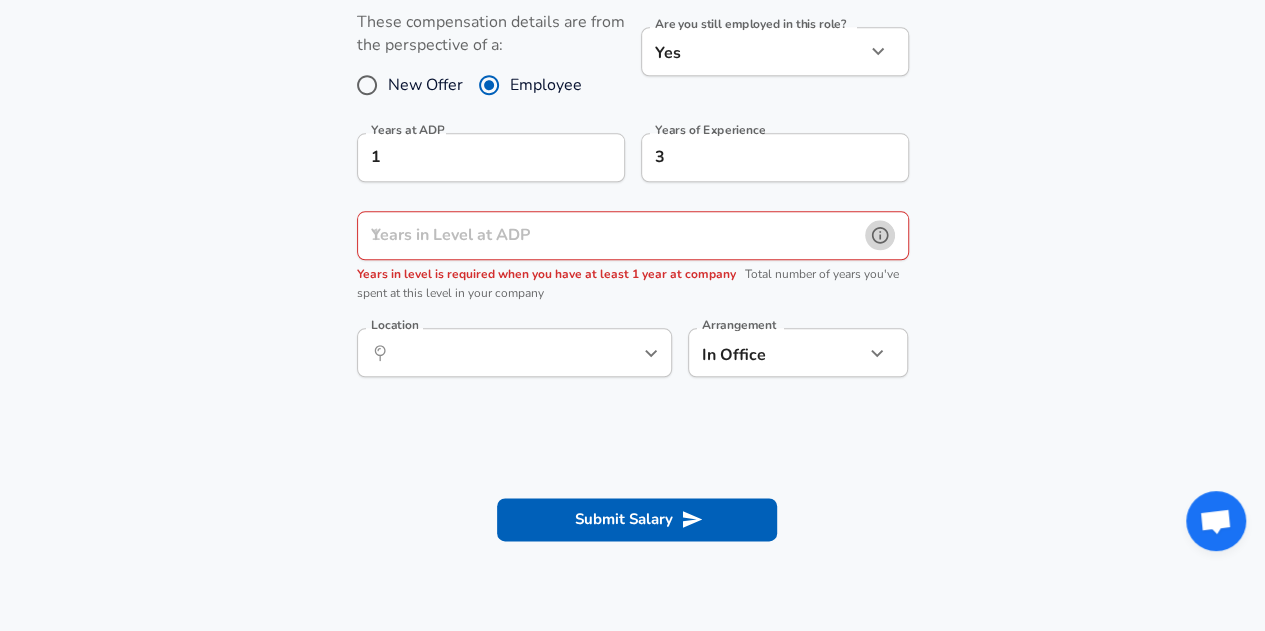 click 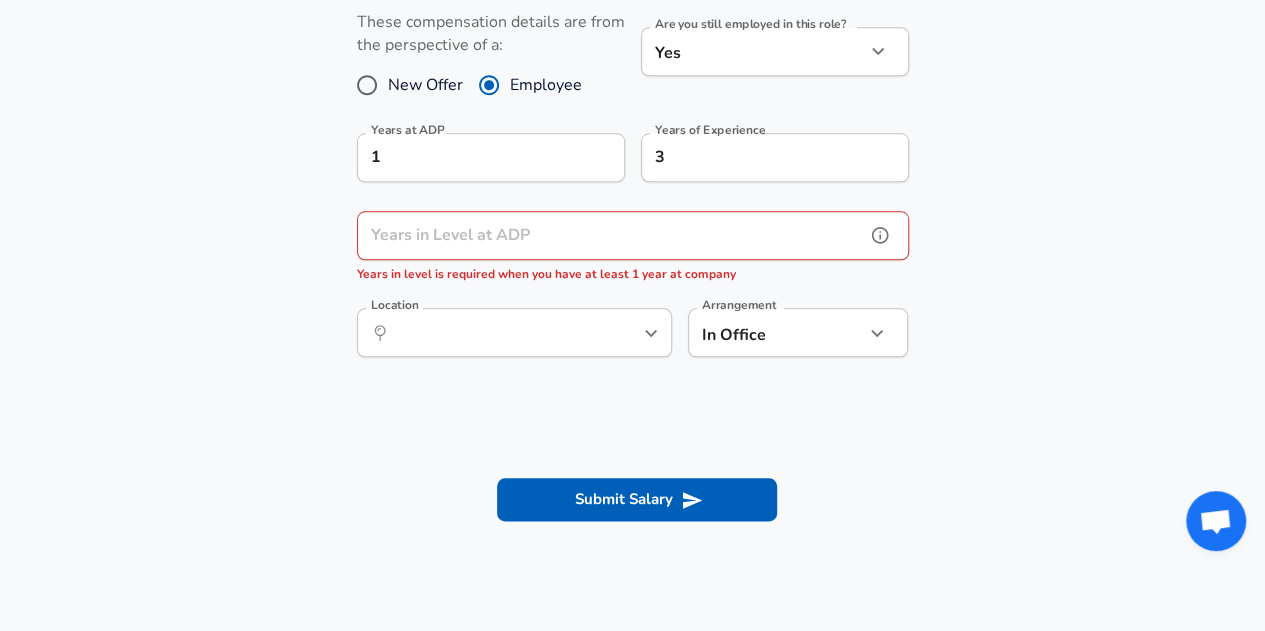 click on "Years in Level at ADP" at bounding box center (611, 235) 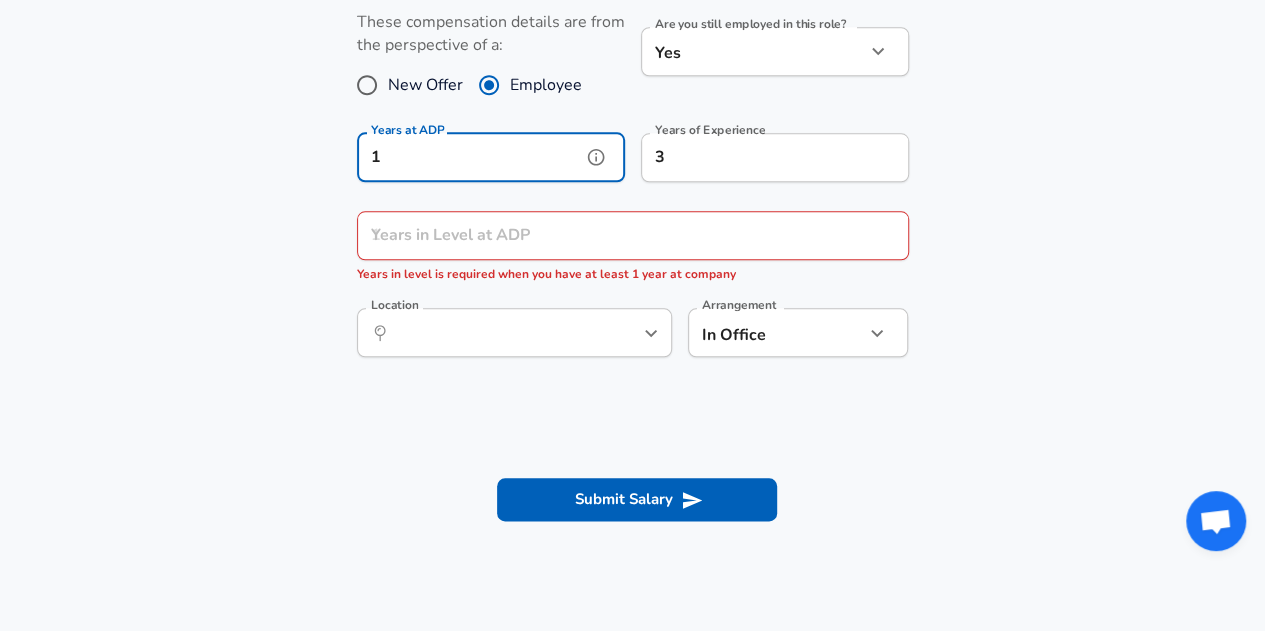 drag, startPoint x: 441, startPoint y: 154, endPoint x: 317, endPoint y: 151, distance: 124.036285 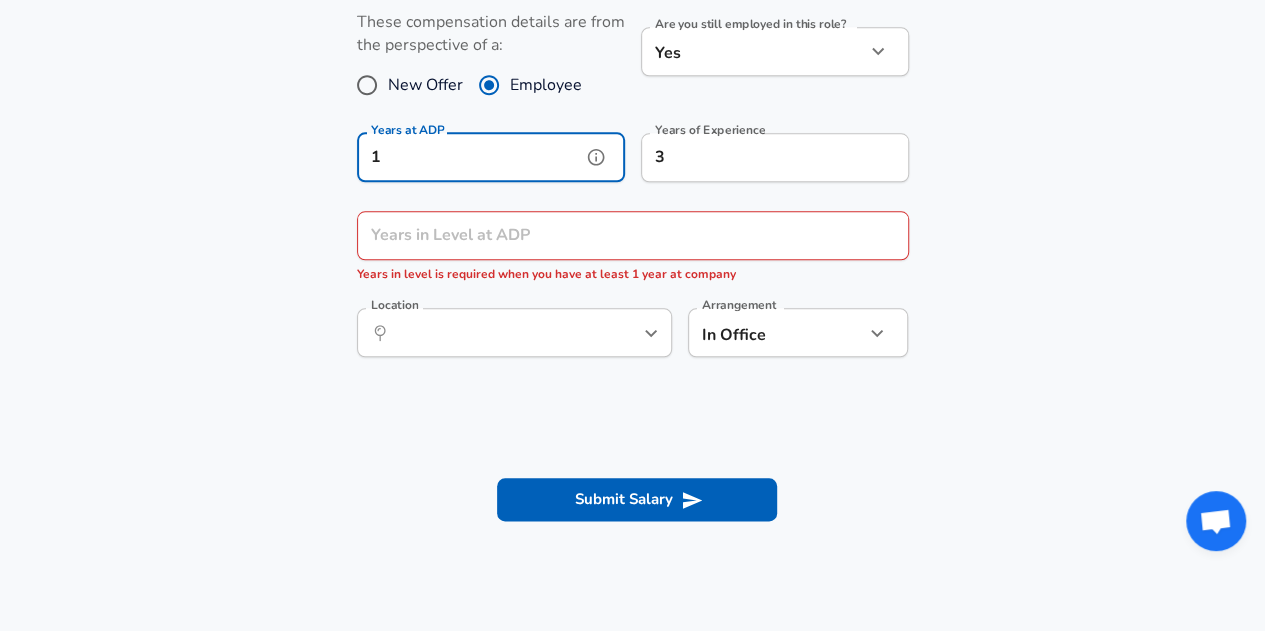 click on "Work Experience and Location These compensation details are from the perspective of a: New Offer Employee Are you still employed in this role? Yes yes Are you still employed in this role? Years at ADP 1 Years at ADP Years of Experience 3 Years of Experience Years in Level at ADP Years in Level at ADP Years in level is required when you have at least 1 year at company  Location ​ Location Arrangement In Office office Arrangement" at bounding box center (632, 175) 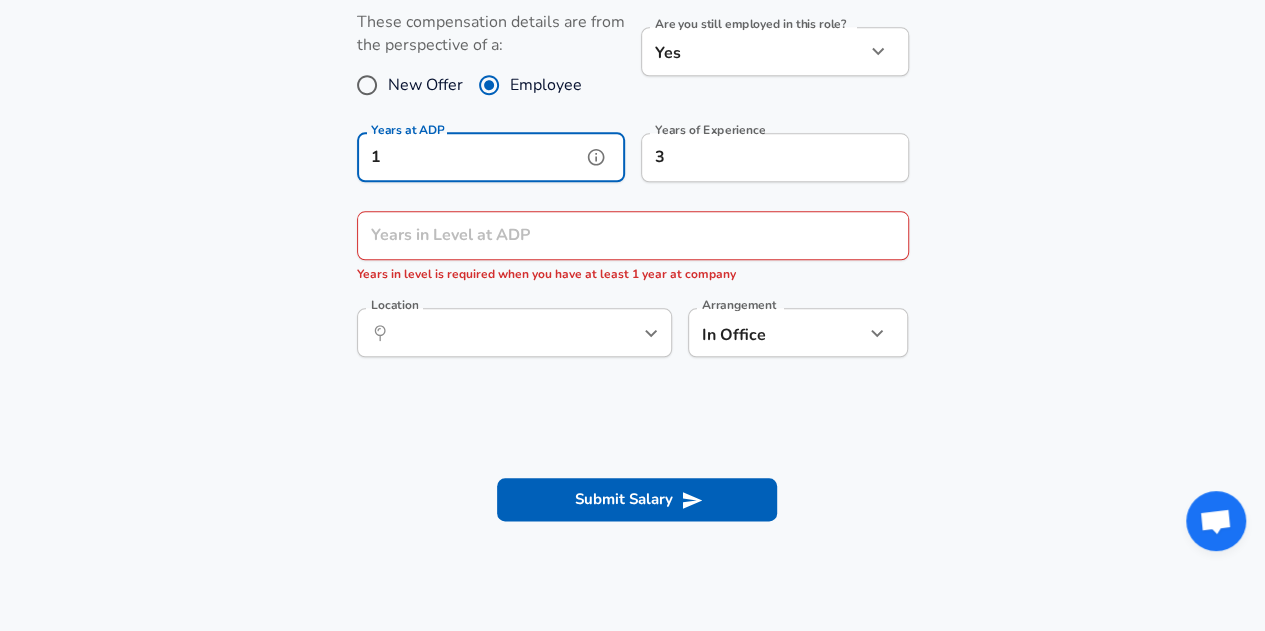 click 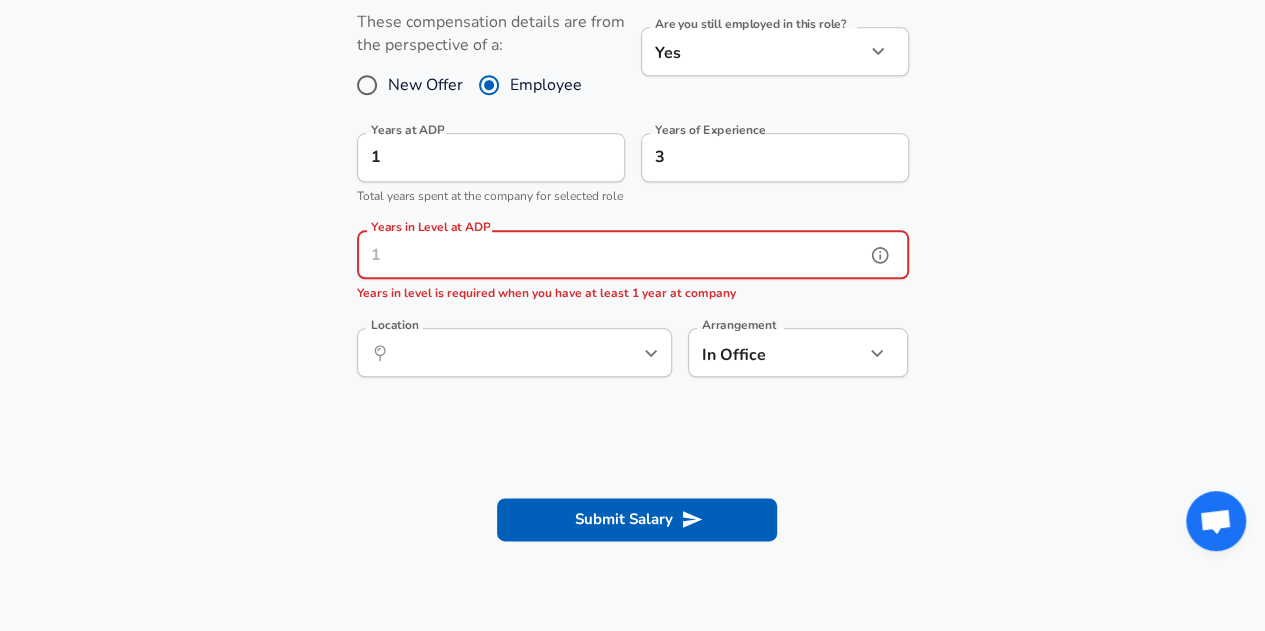 click on "Years in Level at ADP" at bounding box center [611, 254] 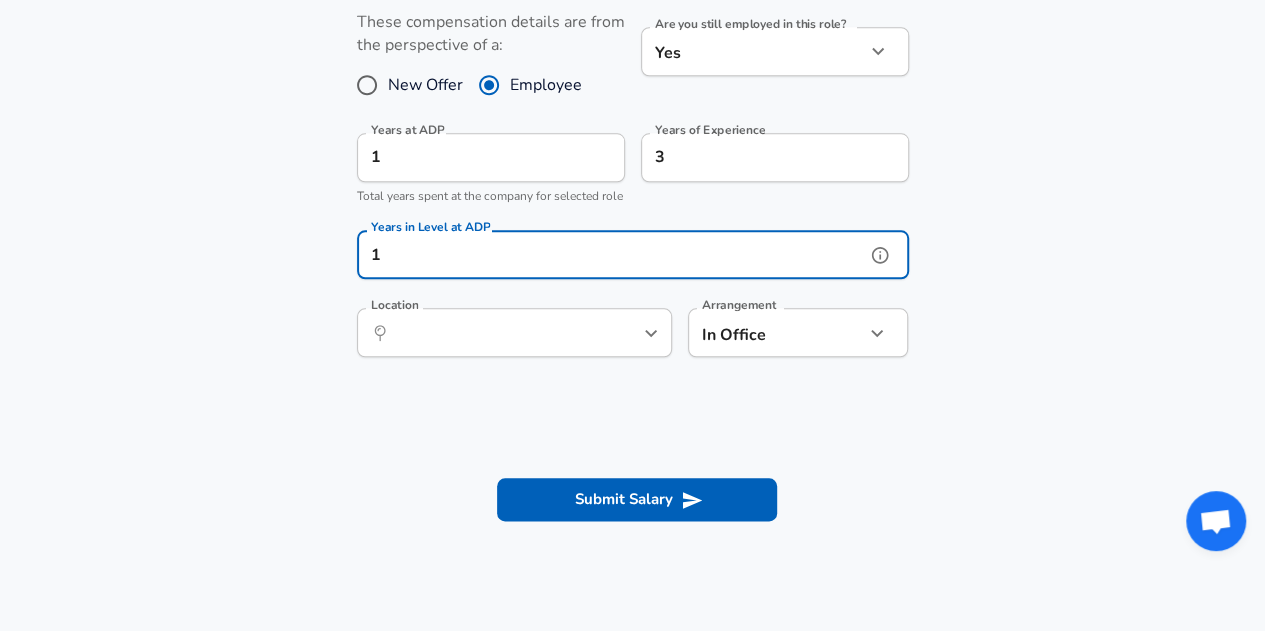 type on "1" 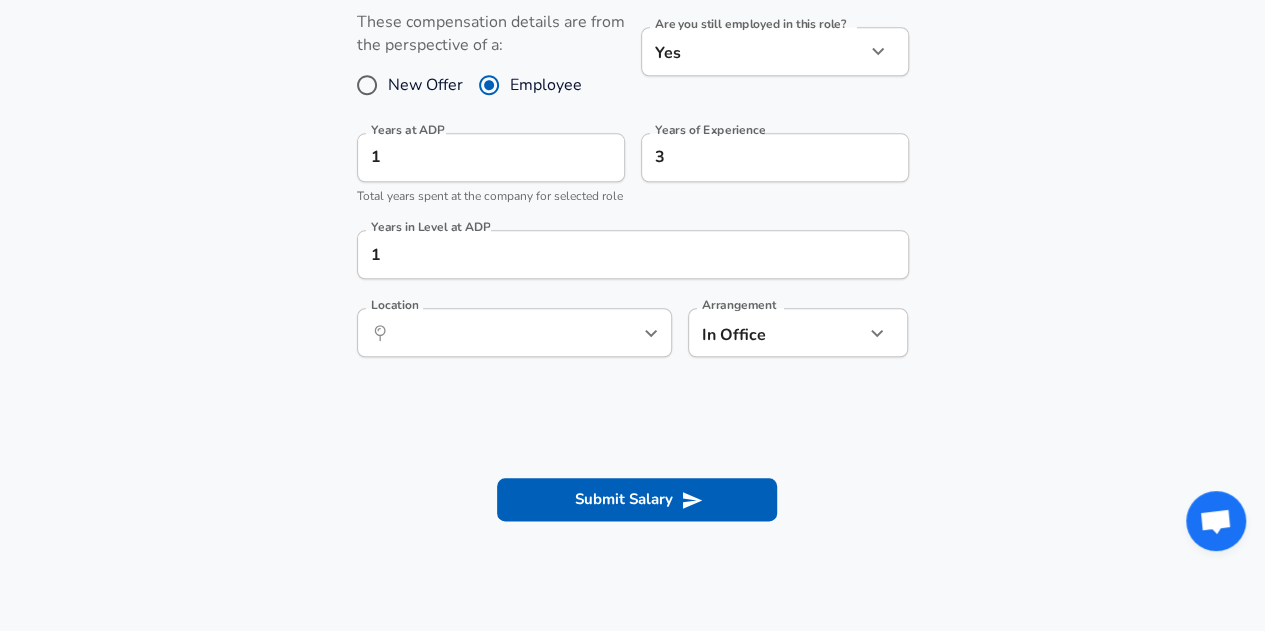 click on "Total years spent at the company for selected role" at bounding box center [491, 197] 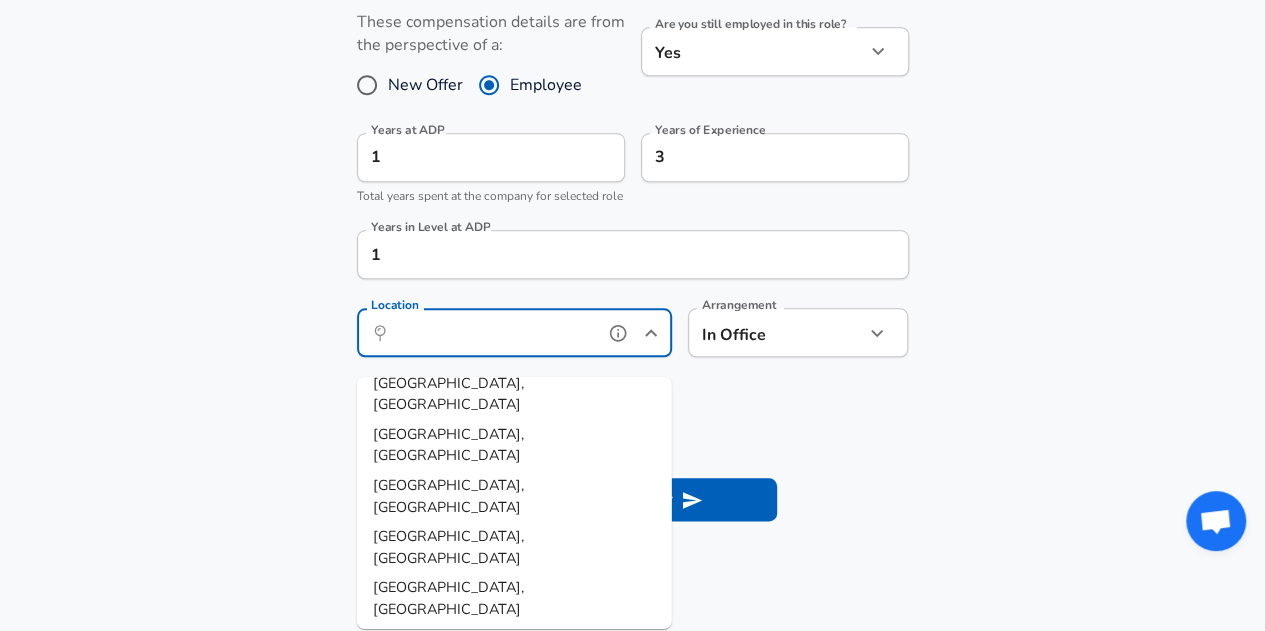 scroll, scrollTop: 88, scrollLeft: 0, axis: vertical 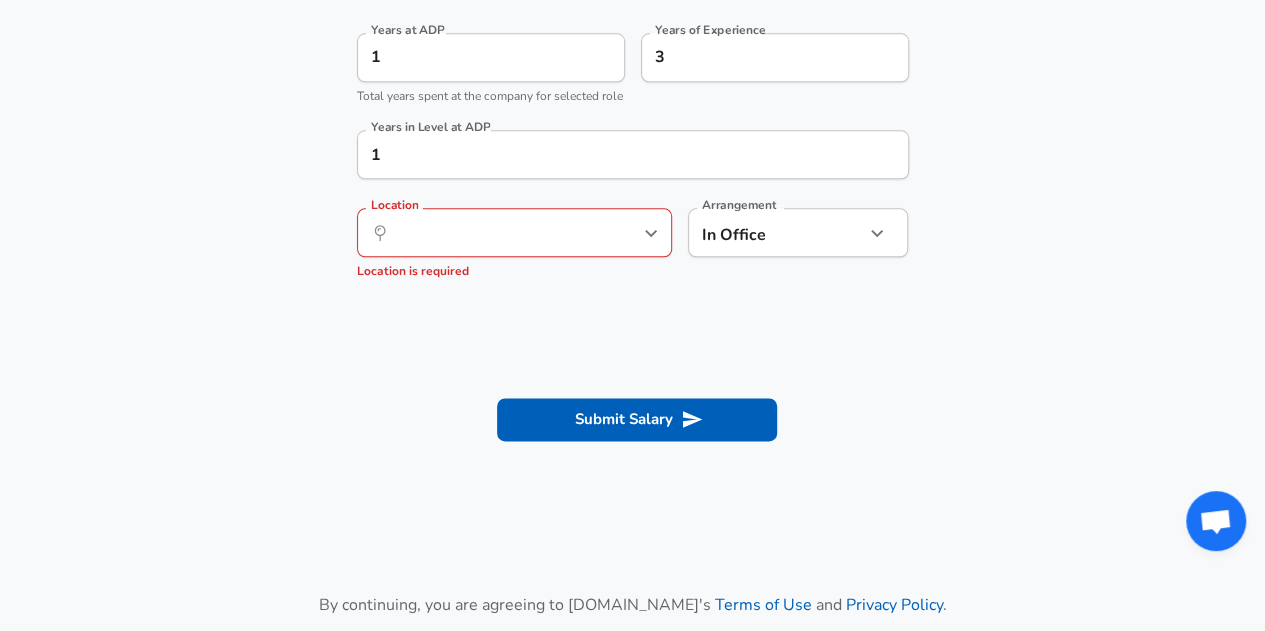 click on "Enhance Privacy and Anonymity No Automatically hides specific fields until there are enough submissions to safely display the full details.   More Details Based on your submission and the data points that we have already collected, we will automatically hide and anonymize specific fields if there aren't enough data points to remain sufficiently anonymous. Company & Title Information   Enter the company you received your offer from Company ADP Company   Select the title that closest resembles your official title. This should be similar to the title that was present on your offer letter. Title UX Designer Title   Select a job family that best fits your role. If you can't find one, select 'Other' to enter a custom job family Job Family Product Designer Job Family Select Specialization User Experience (UX) User Experience (UX) Select Specialization   Your level on the career ladder. e.g. L3 or Senior Product Manager or Principal Engineer or Distinguished Engineer Level Senior Product Designer Level New Offer Yes" at bounding box center (632, -188) 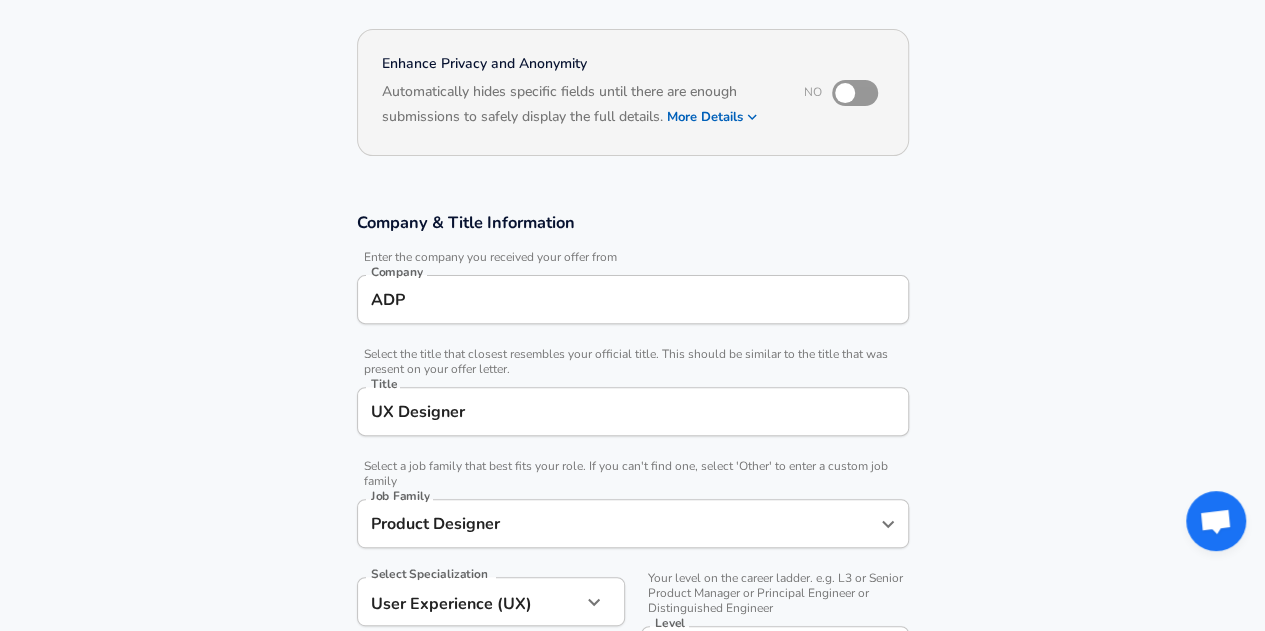 scroll, scrollTop: 140, scrollLeft: 0, axis: vertical 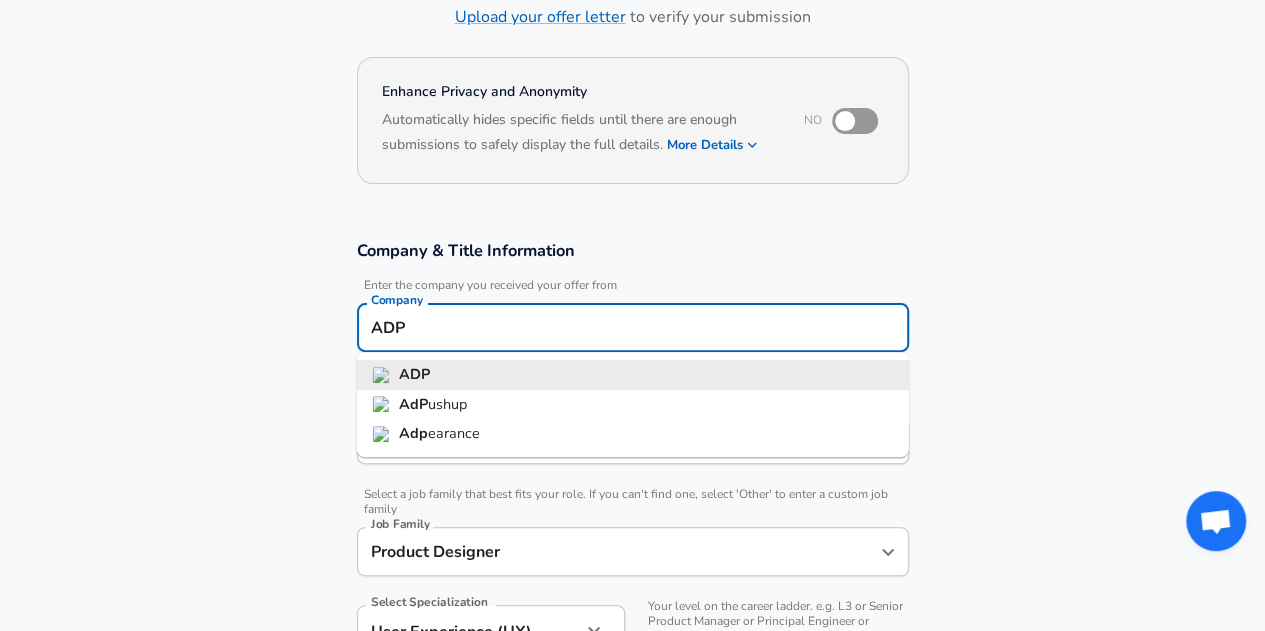 drag, startPoint x: 476, startPoint y: 326, endPoint x: 290, endPoint y: 311, distance: 186.60385 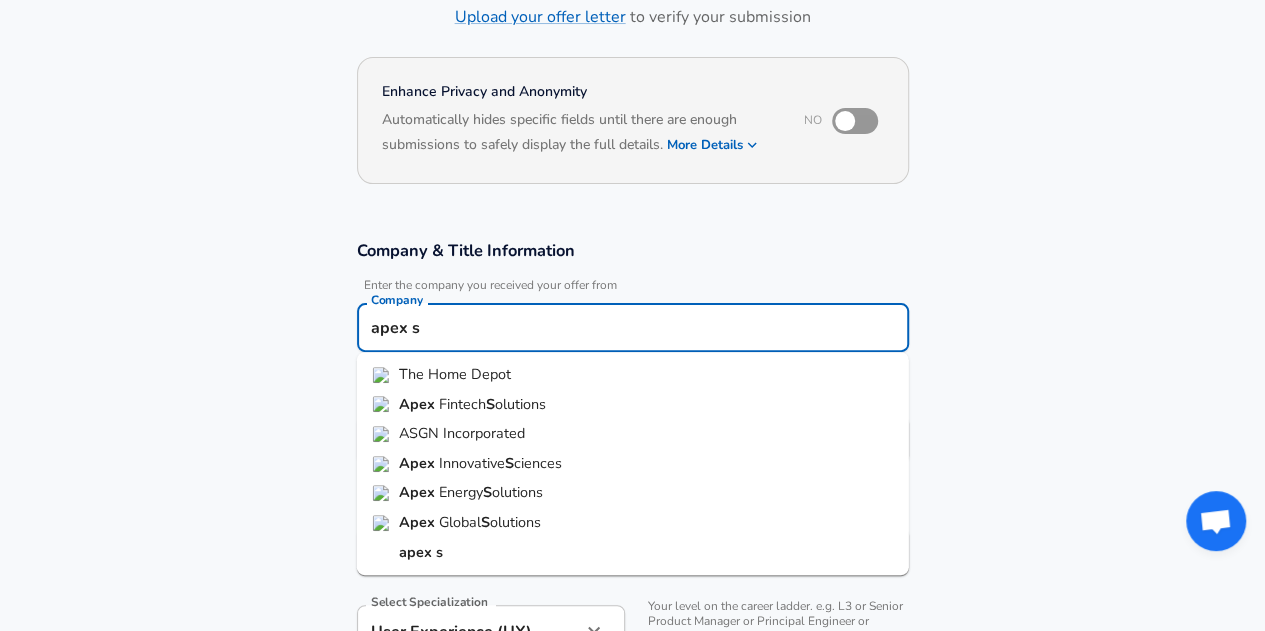 scroll, scrollTop: 0, scrollLeft: 0, axis: both 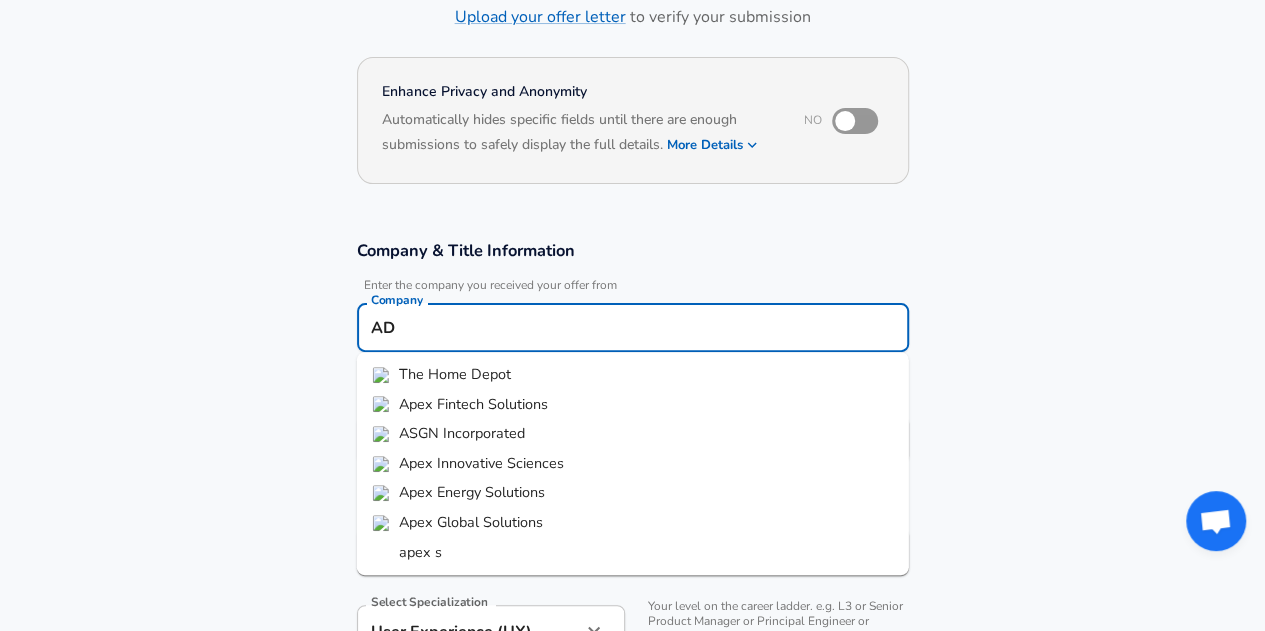 type on "ADP" 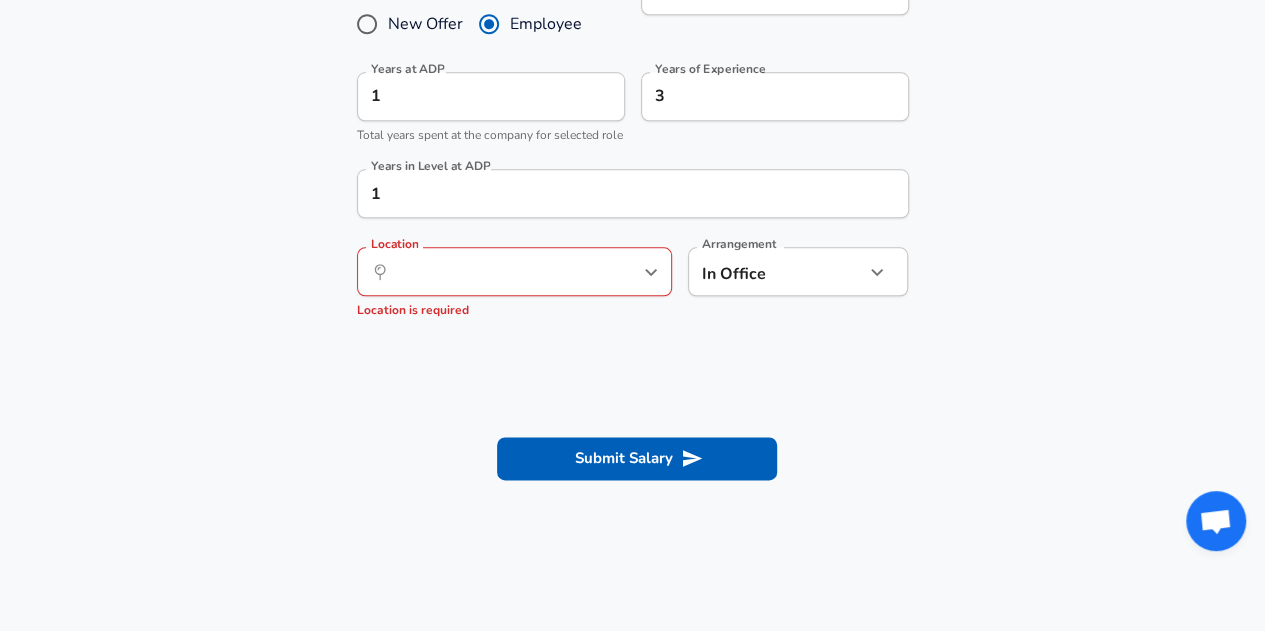 scroll, scrollTop: 1040, scrollLeft: 0, axis: vertical 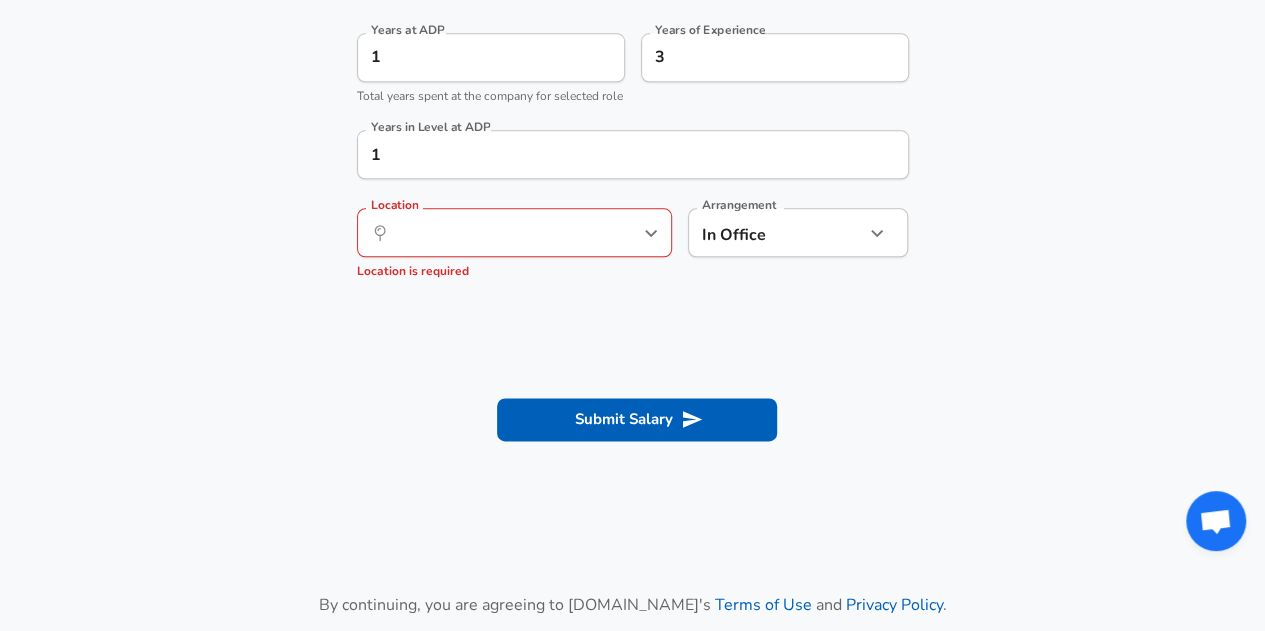 click on "​ Location" at bounding box center [514, 232] 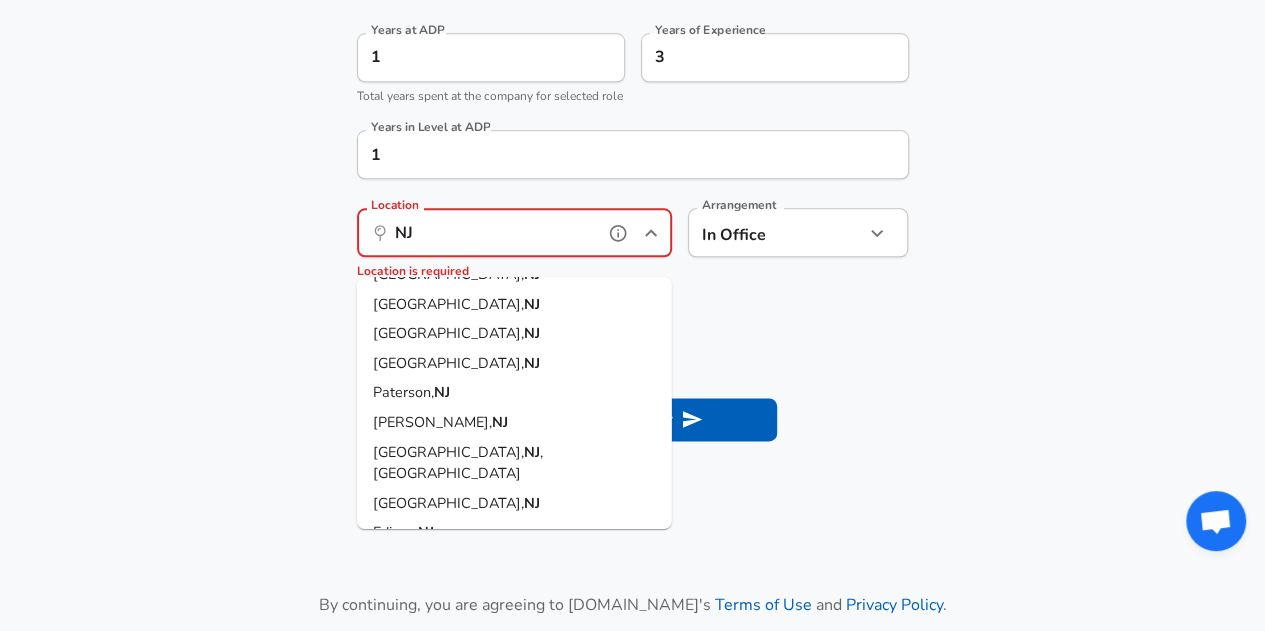 scroll, scrollTop: 0, scrollLeft: 0, axis: both 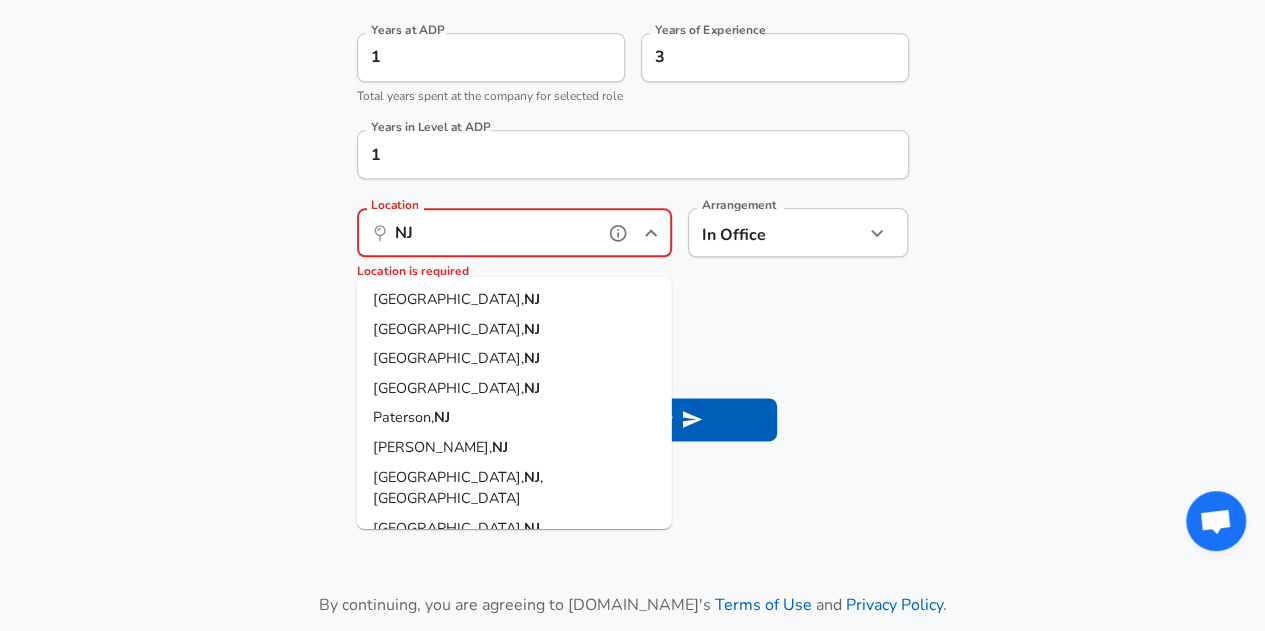 click on "[GEOGRAPHIC_DATA],  [GEOGRAPHIC_DATA]" at bounding box center [514, 359] 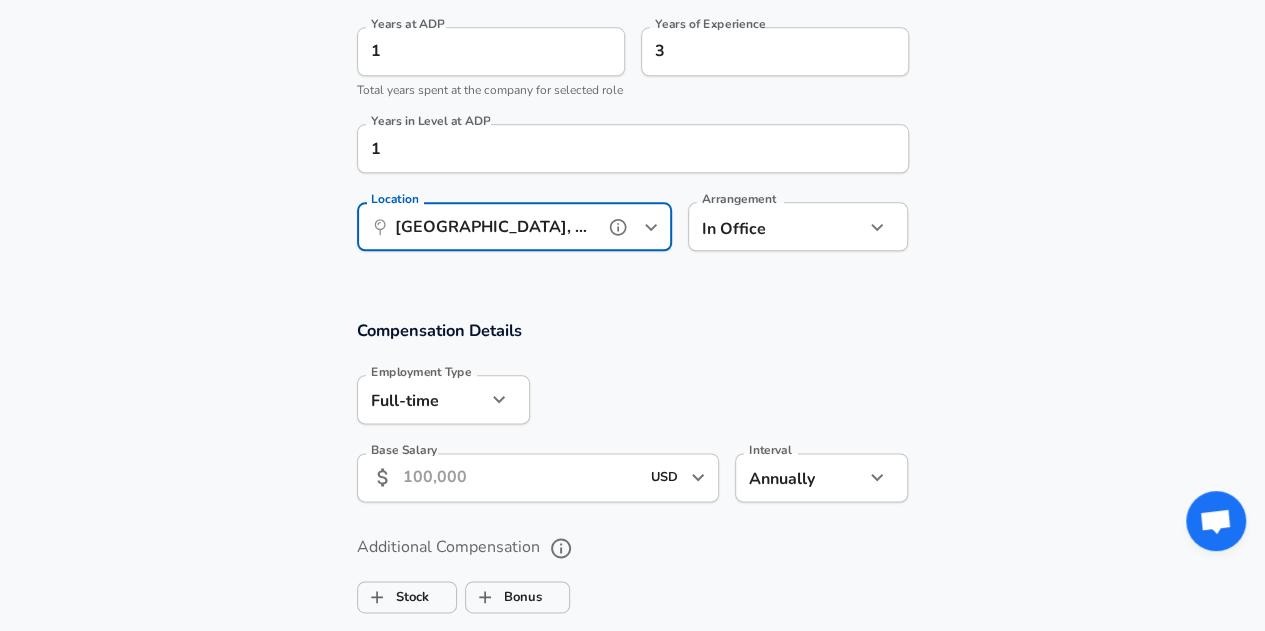 scroll, scrollTop: 1240, scrollLeft: 0, axis: vertical 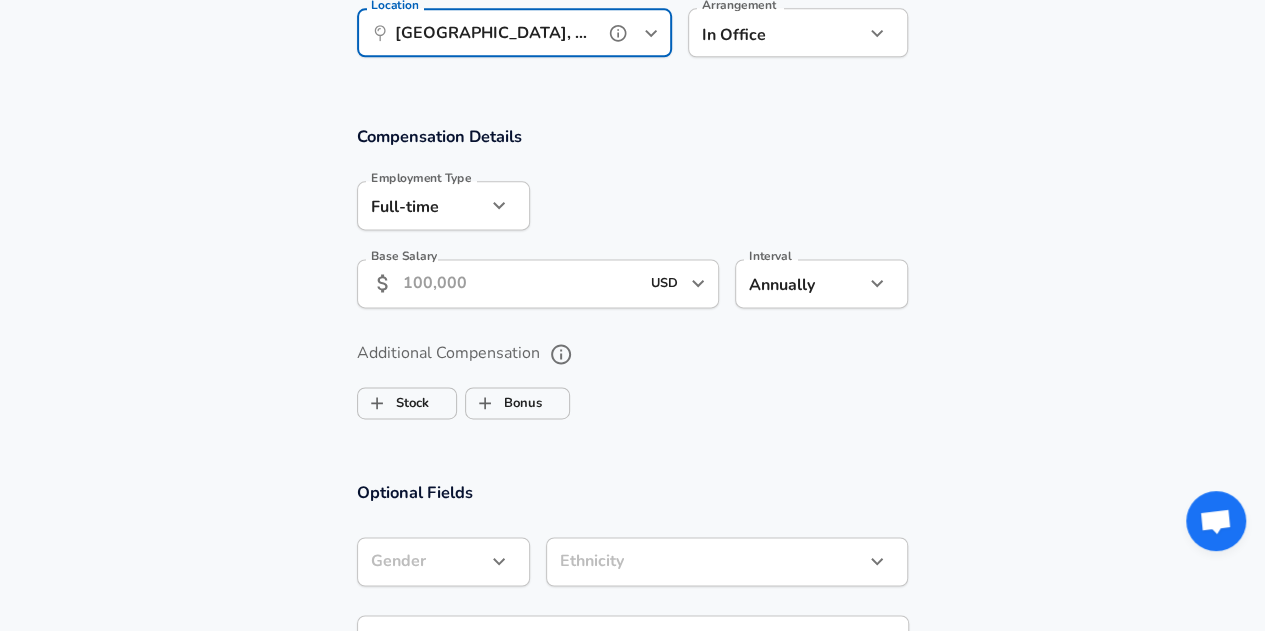 type on "[GEOGRAPHIC_DATA], [GEOGRAPHIC_DATA]" 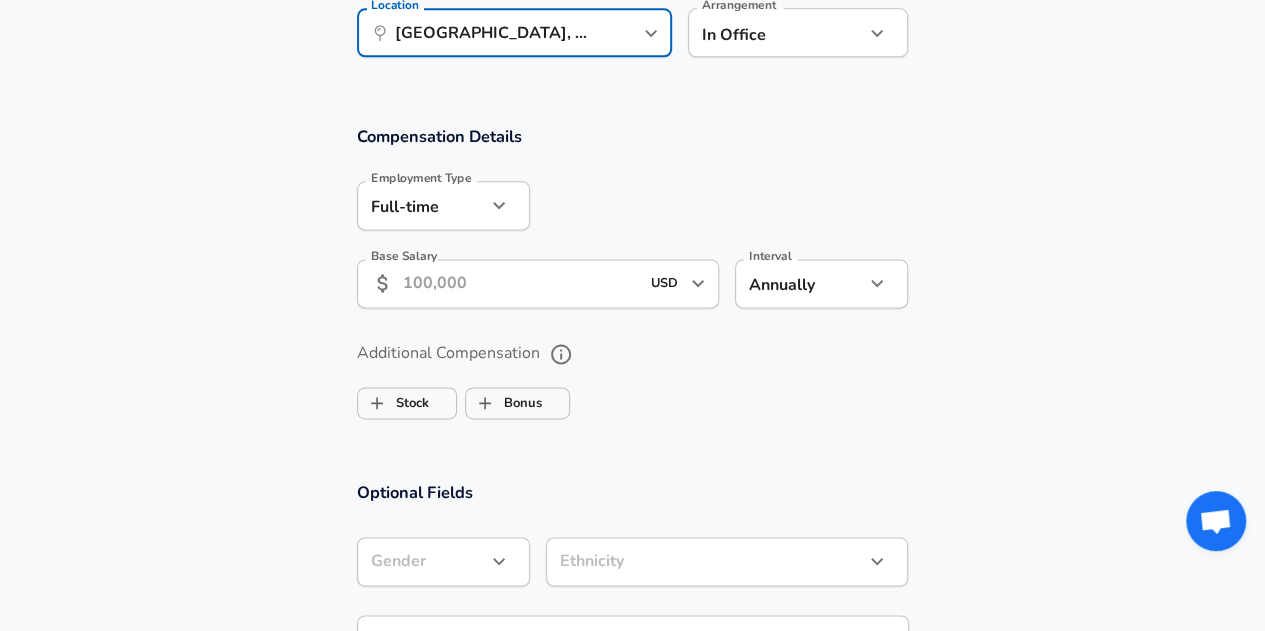 click on "Base Salary" at bounding box center [521, 283] 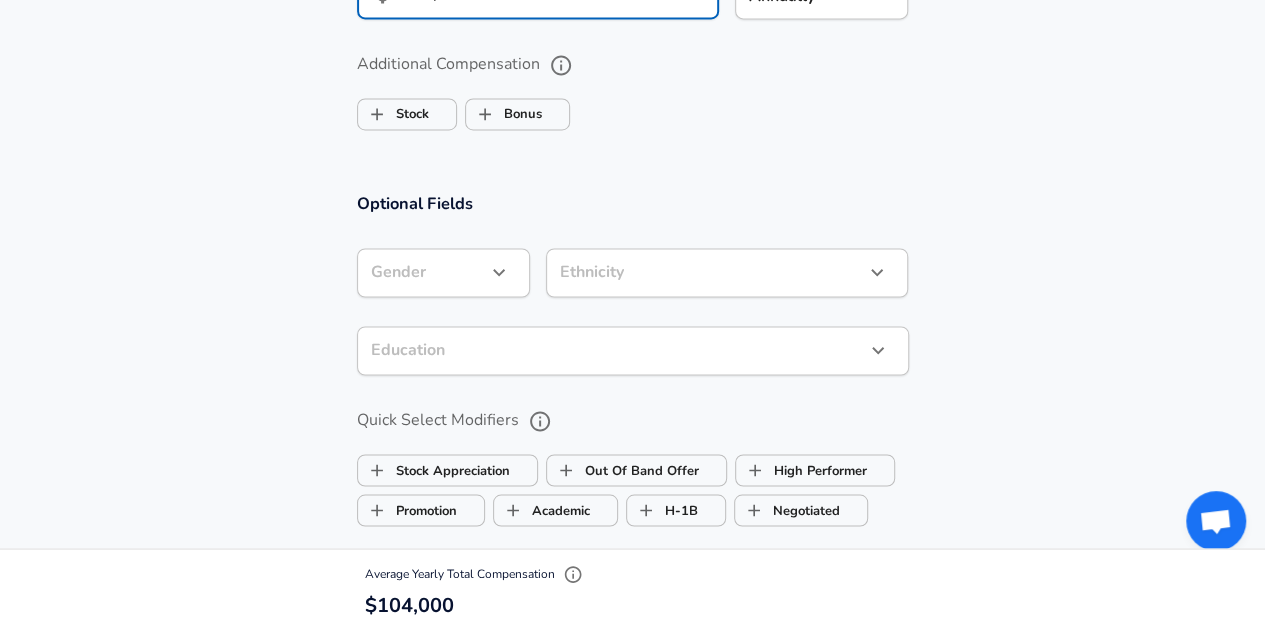 scroll, scrollTop: 1640, scrollLeft: 0, axis: vertical 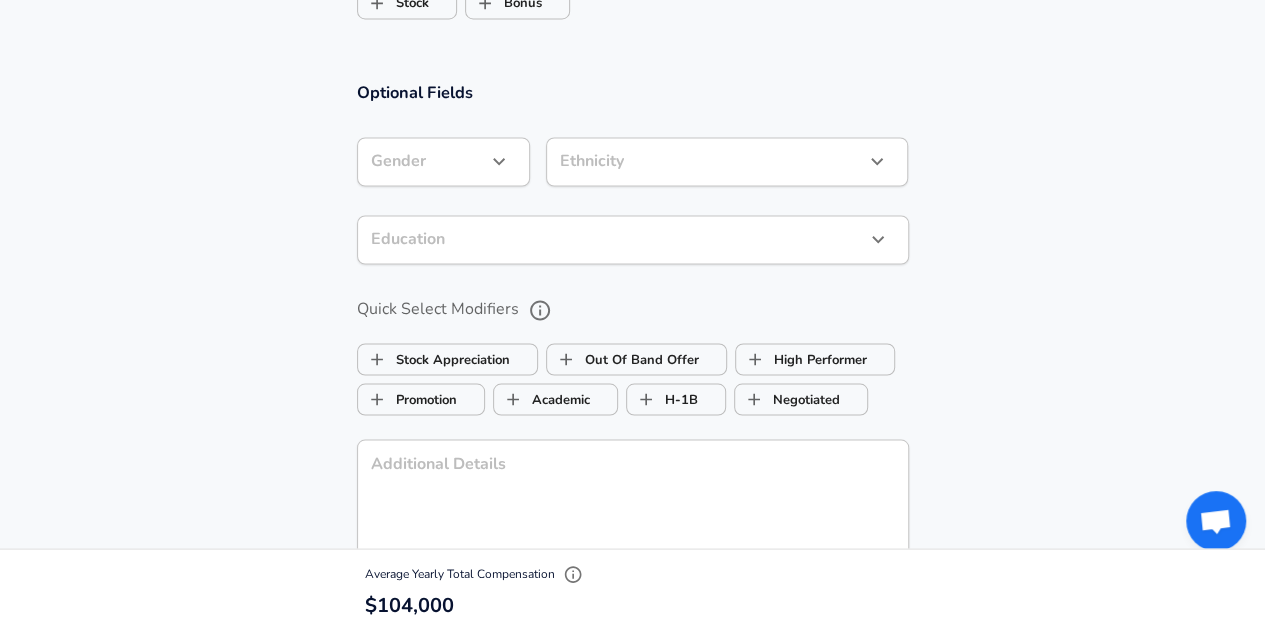 type on "104,000" 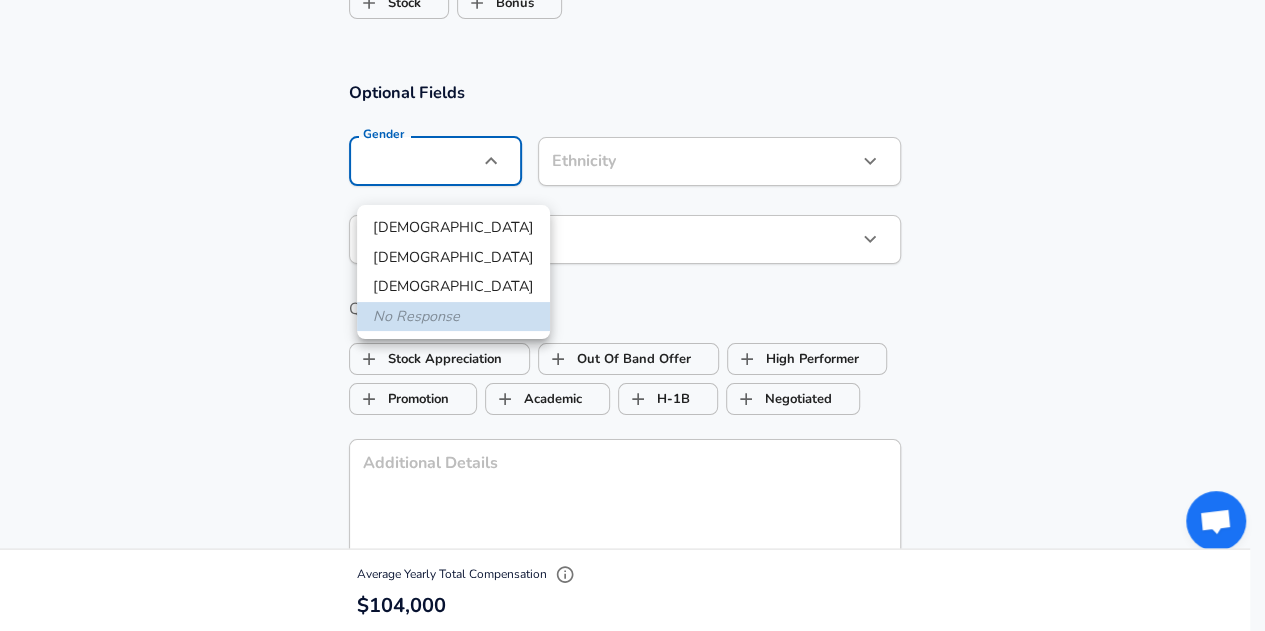 click on "Restart Add Your Salary Upload your offer letter   to verify your submission Enhance Privacy and Anonymity No Automatically hides specific fields until there are enough submissions to safely display the full details.   More Details Based on your submission and the data points that we have already collected, we will automatically hide and anonymize specific fields if there aren't enough data points to remain sufficiently anonymous. Company & Title Information   Enter the company you received your offer from Company ADP Company   Select the title that closest resembles your official title. This should be similar to the title that was present on your offer letter. Title UX Designer Title   Select a job family that best fits your role. If you can't find one, select 'Other' to enter a custom job family Job Family Product Designer Job Family Select Specialization User Experience (UX) User Experience (UX) Select Specialization   Level Senior Product Designer Level Work Experience and Location New Offer Employee Yes" at bounding box center [632, -1325] 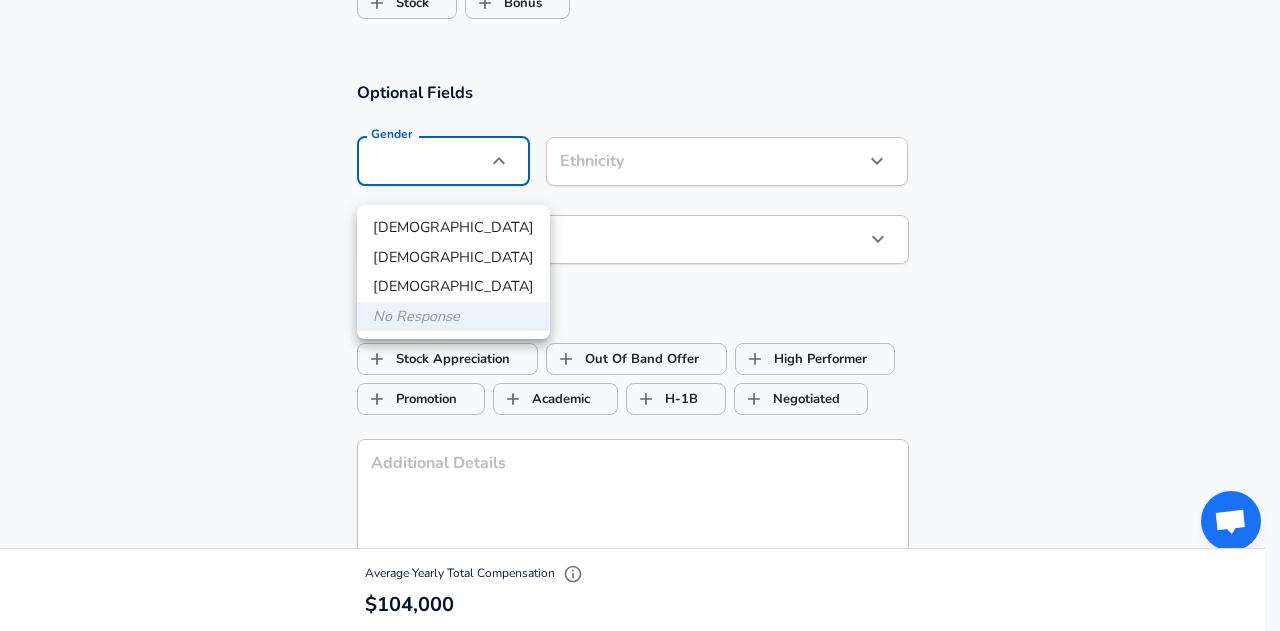 click at bounding box center [640, 315] 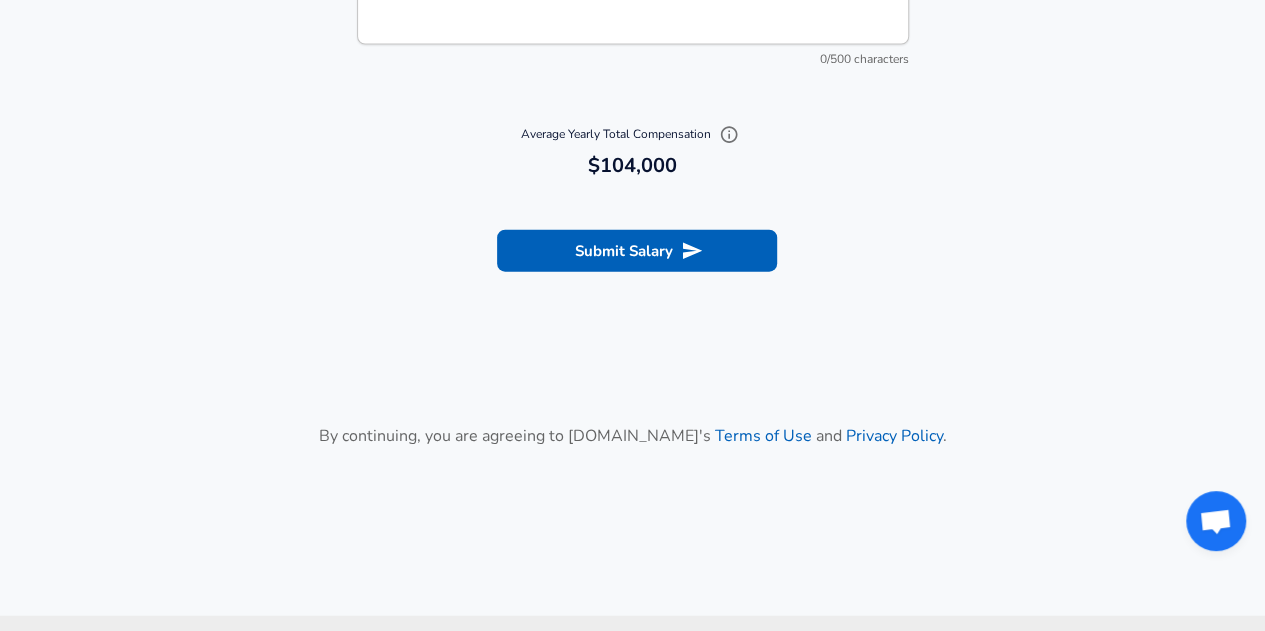 scroll, scrollTop: 1940, scrollLeft: 0, axis: vertical 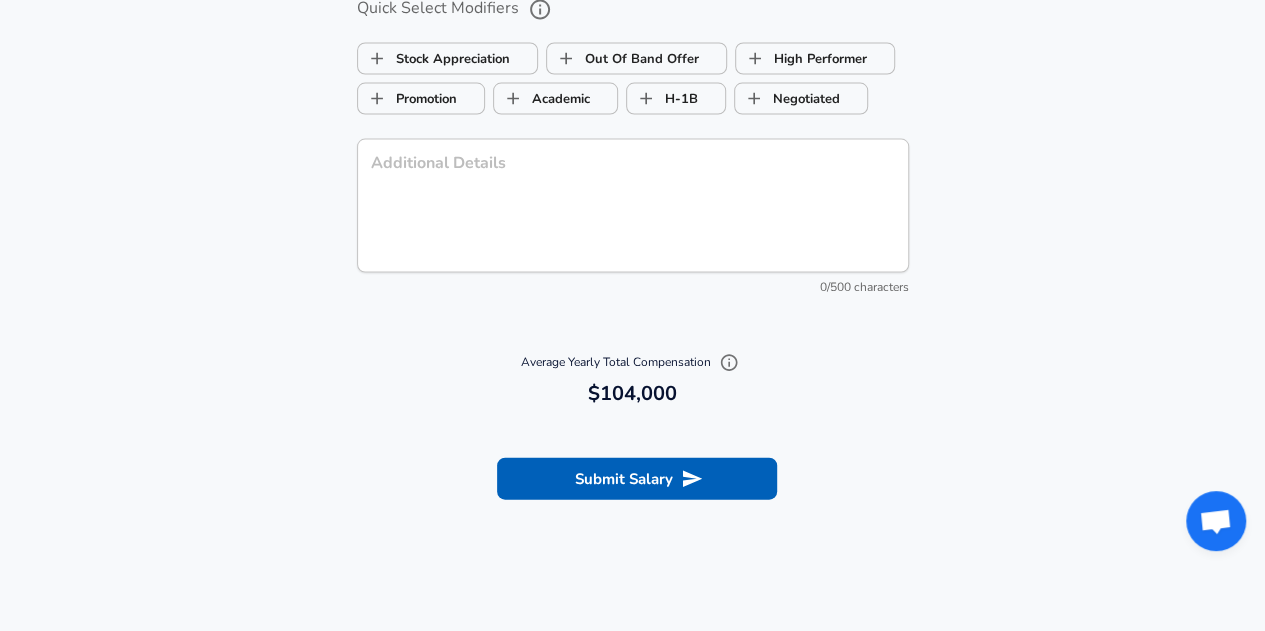 click on "Additional Details" at bounding box center (633, 205) 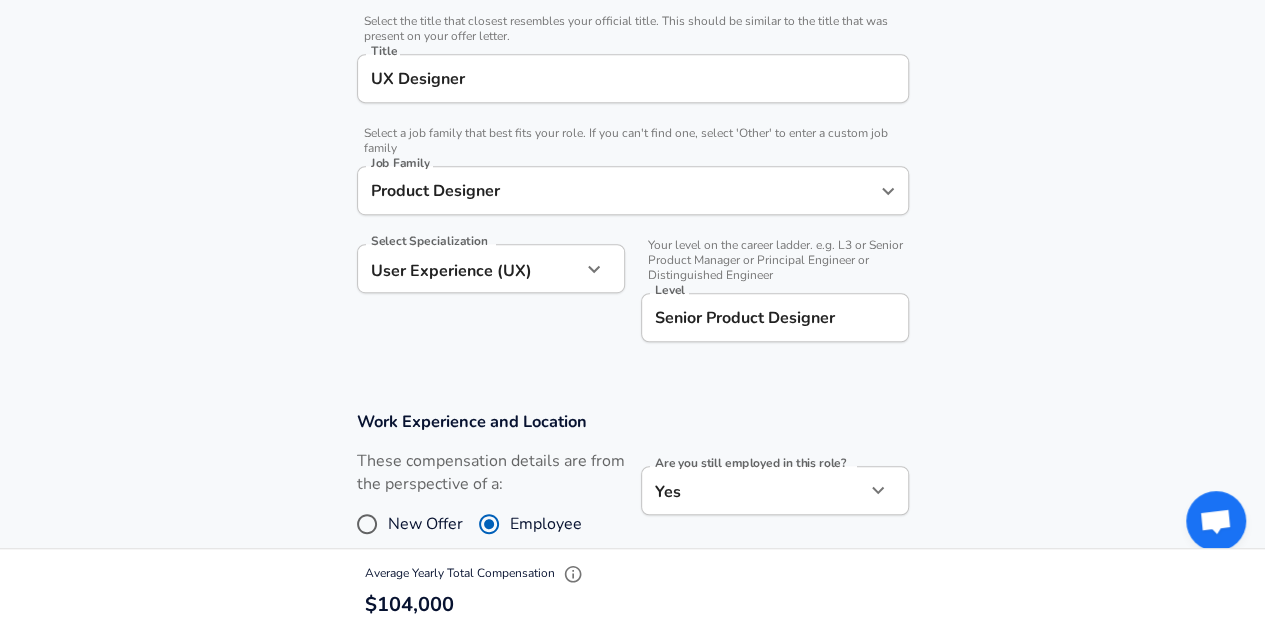 scroll, scrollTop: 300, scrollLeft: 0, axis: vertical 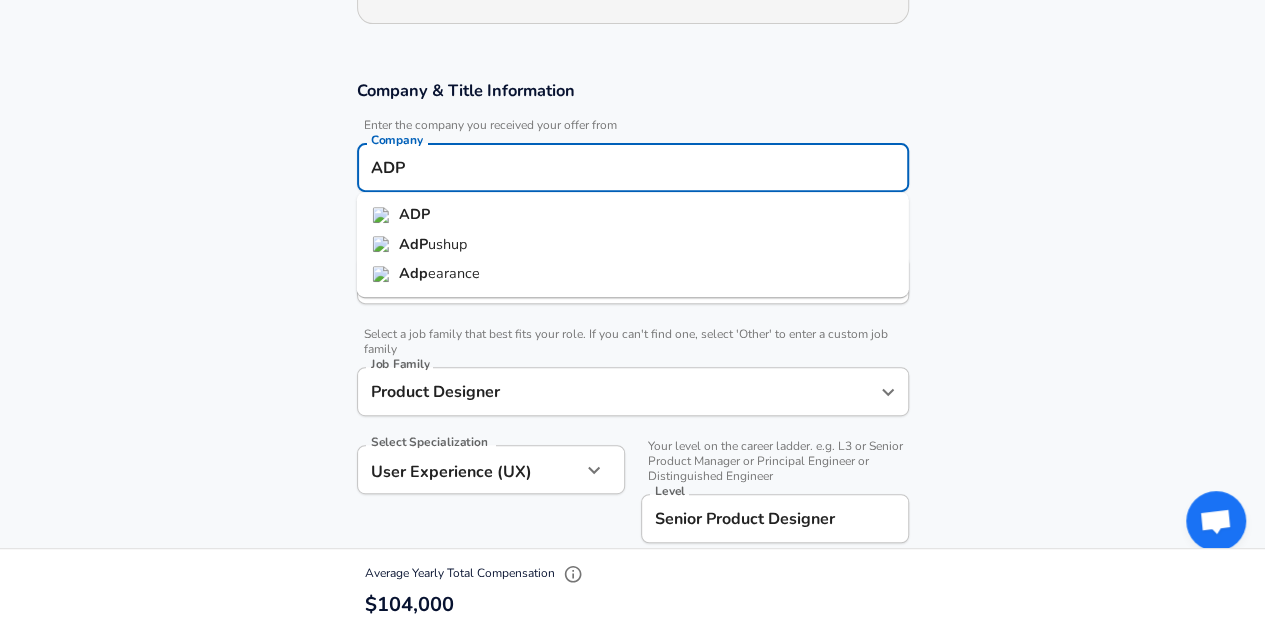 click on "ADP" at bounding box center (633, 167) 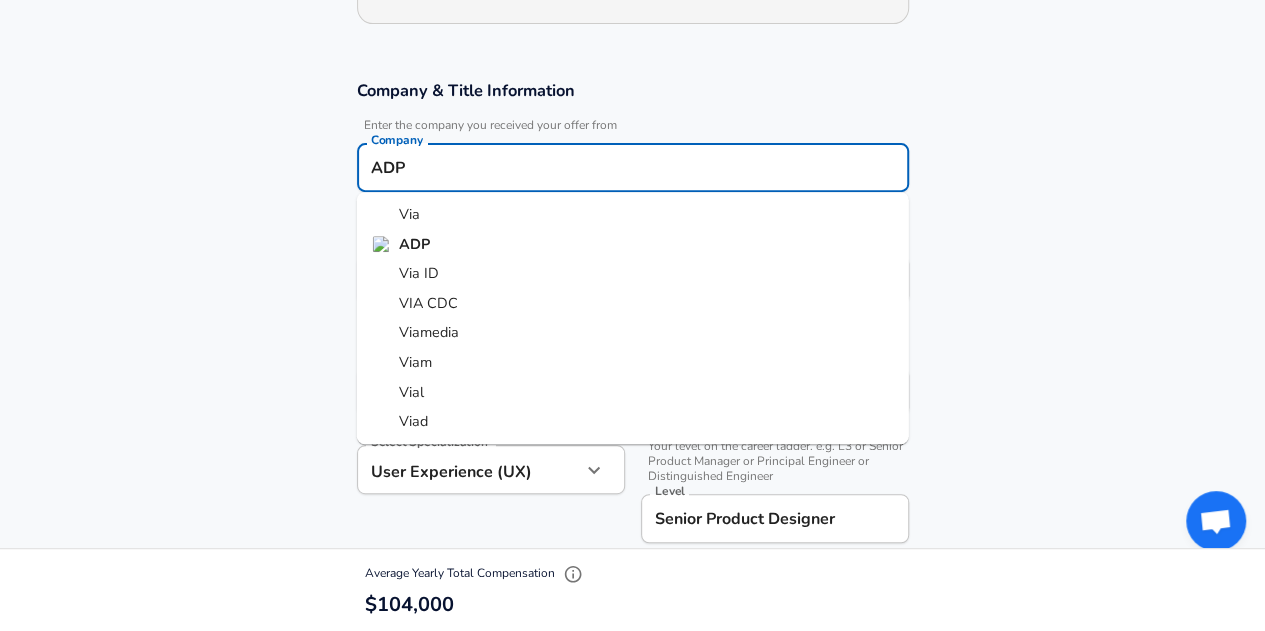 type on "ADP" 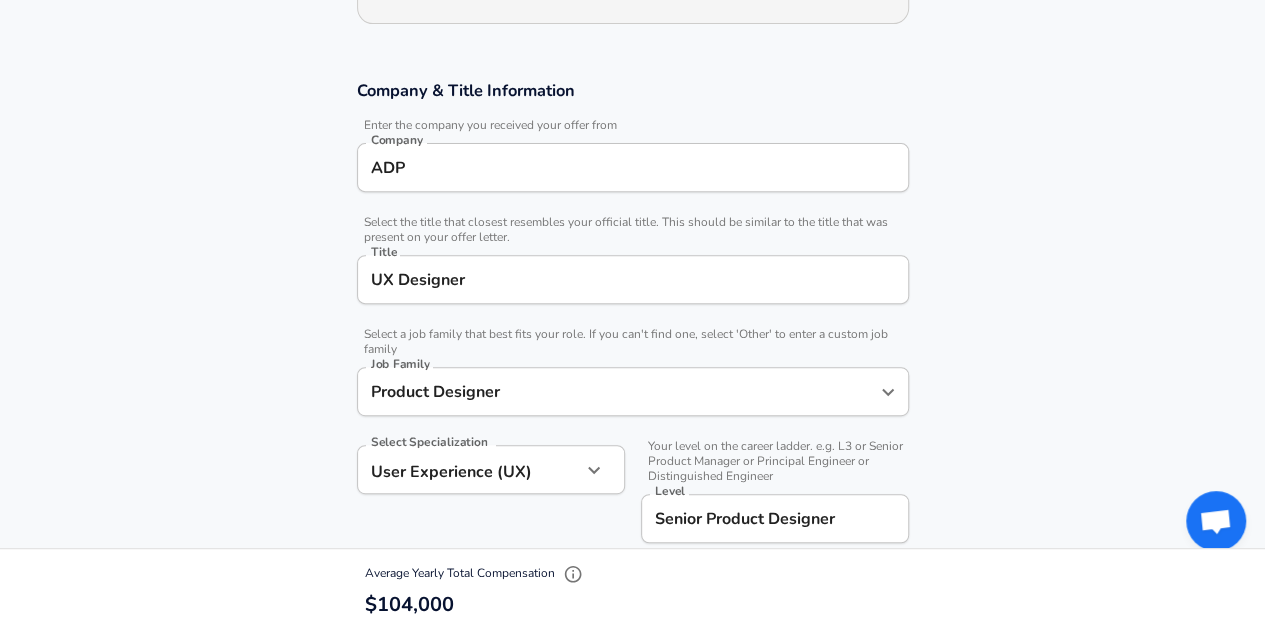 click on "Company & Title Information   Enter the company you received your offer from Company ADP Company   Select the title that closest resembles your official title. This should be similar to the title that was present on your offer letter. Title UX Designer Title   Select a job family that best fits your role. If you can't find one, select 'Other' to enter a custom job family Job Family Product Designer Job Family Select Specialization User Experience (UX) User Experience (UX) Select Specialization   Your level on the career ladder. e.g. L3 or Senior Product Manager or Principal Engineer or Distinguished Engineer Level Senior Product Designer Level" at bounding box center (633, 318) 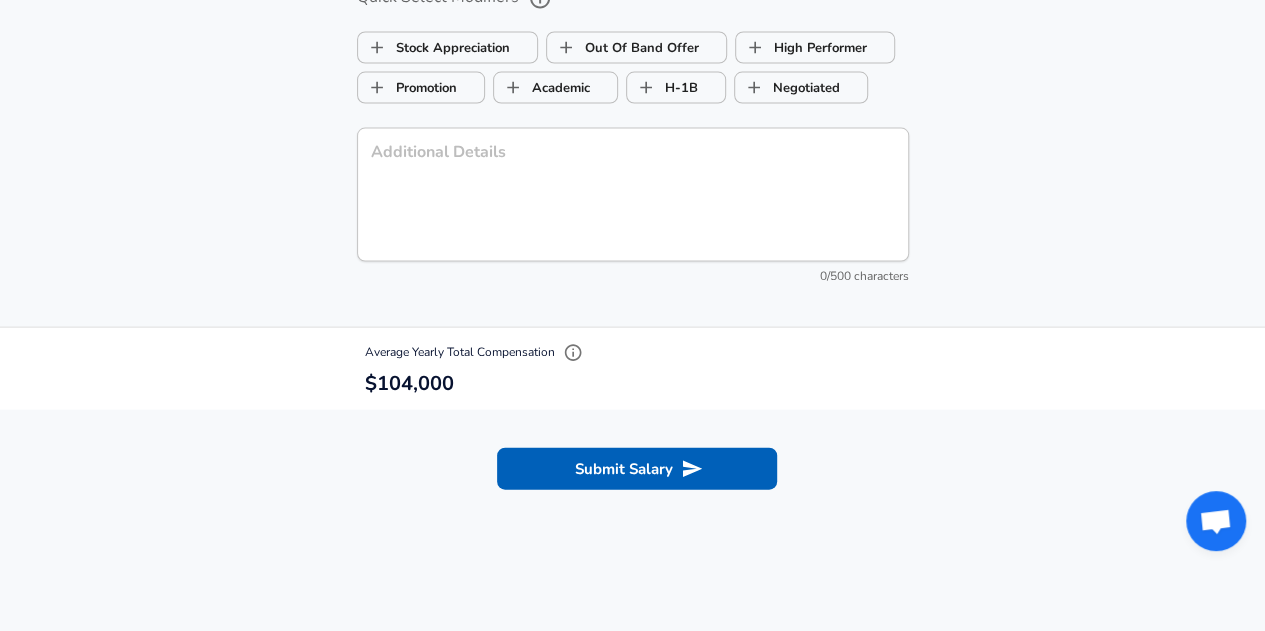 scroll, scrollTop: 1672, scrollLeft: 0, axis: vertical 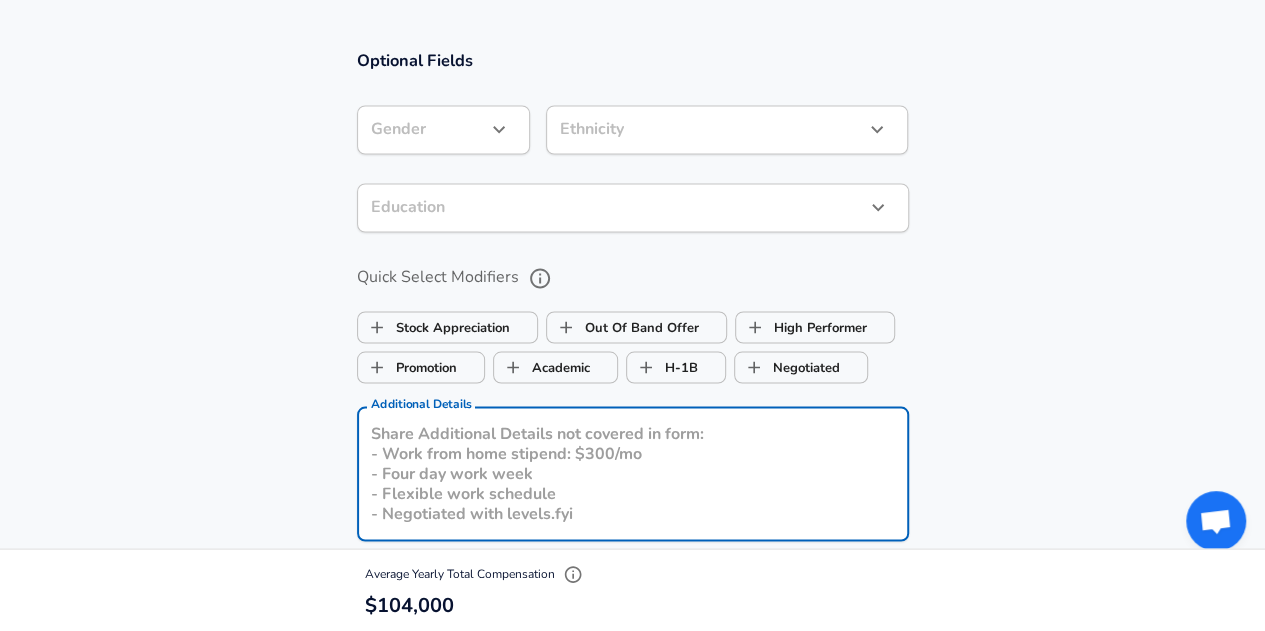 click on "Additional Details" at bounding box center (633, 473) 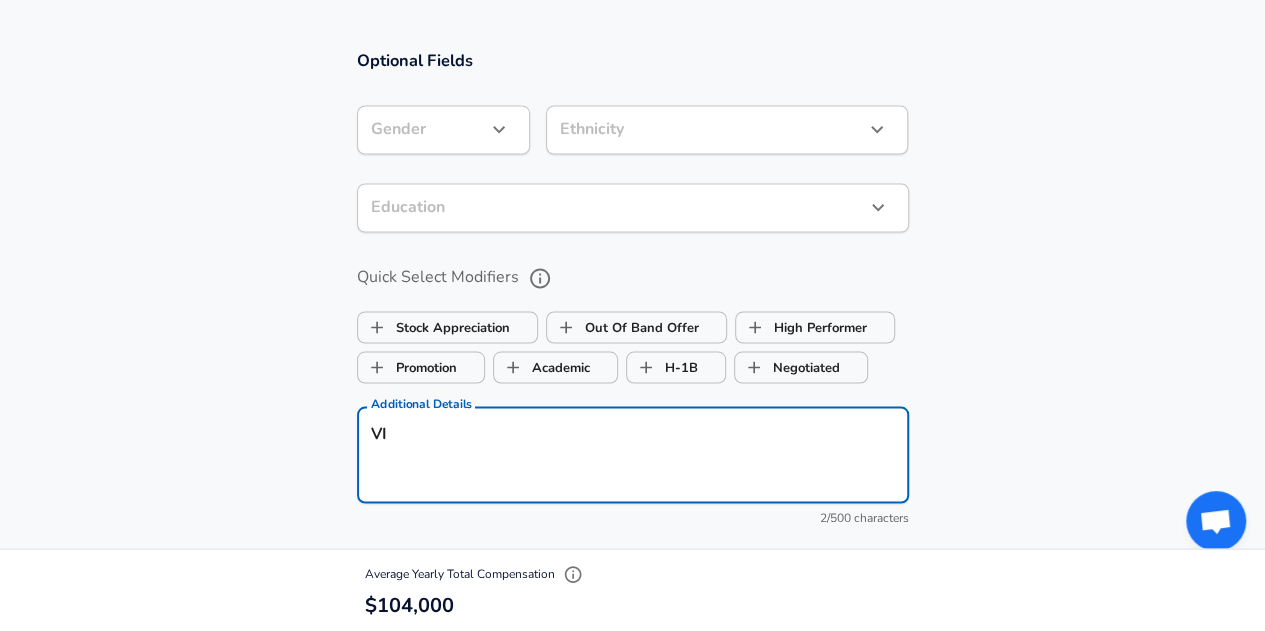 type on "V" 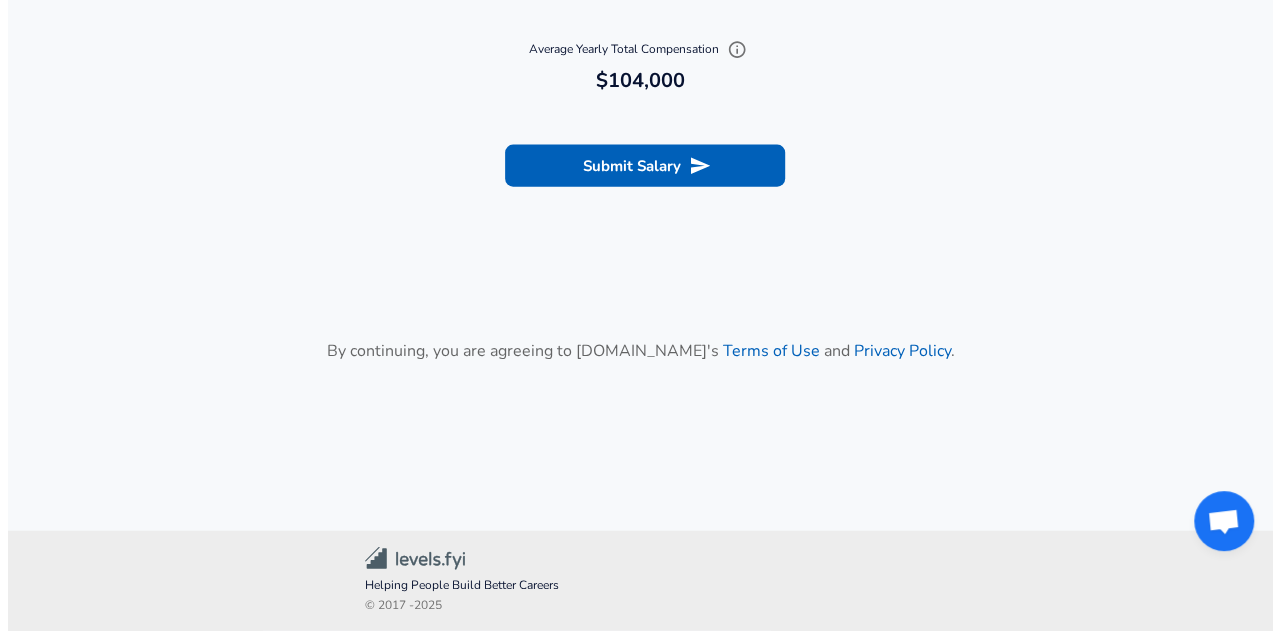 scroll, scrollTop: 2234, scrollLeft: 0, axis: vertical 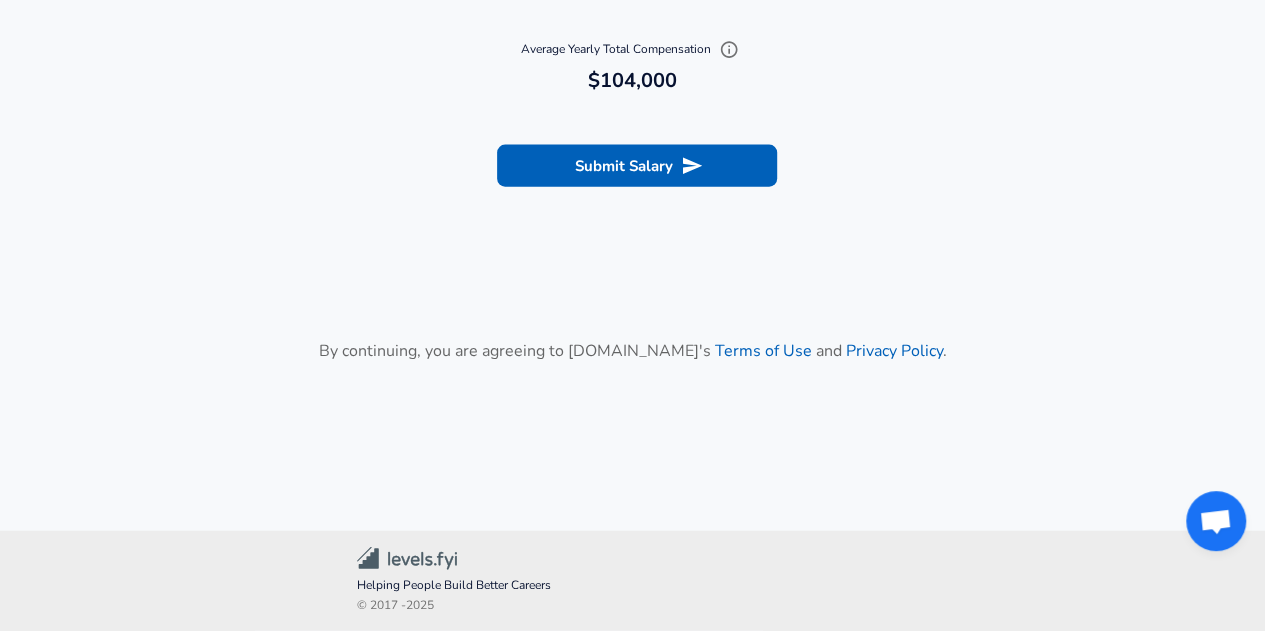 type on "via staffing company" 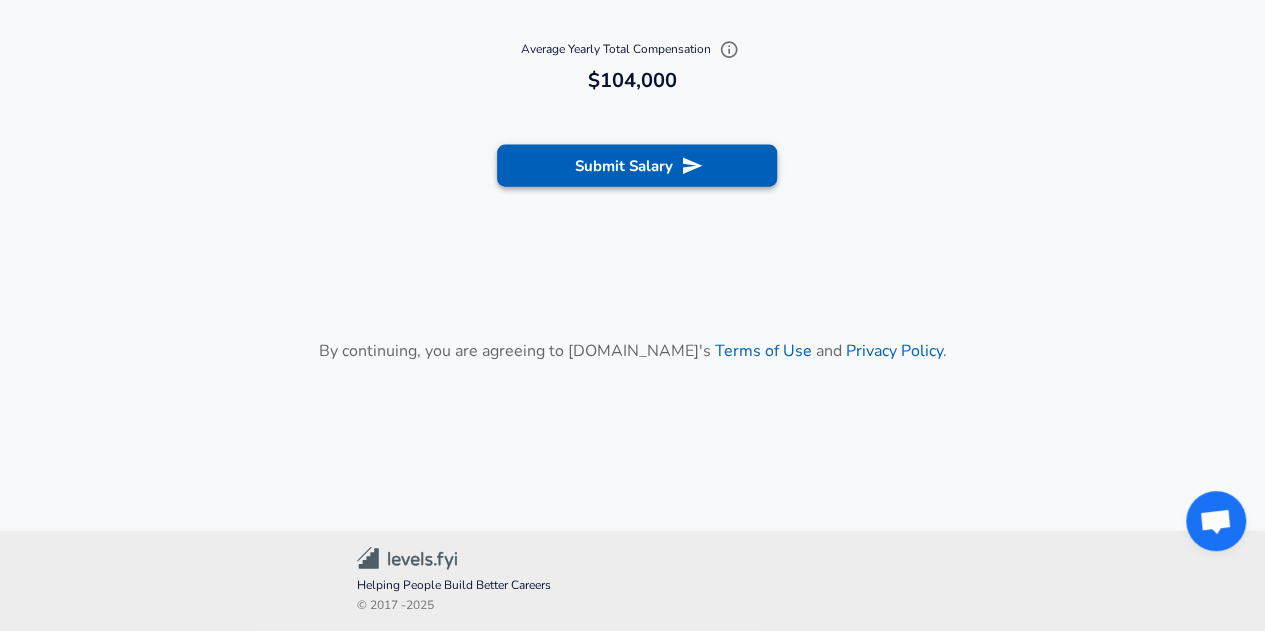 click on "Submit Salary" at bounding box center (637, 166) 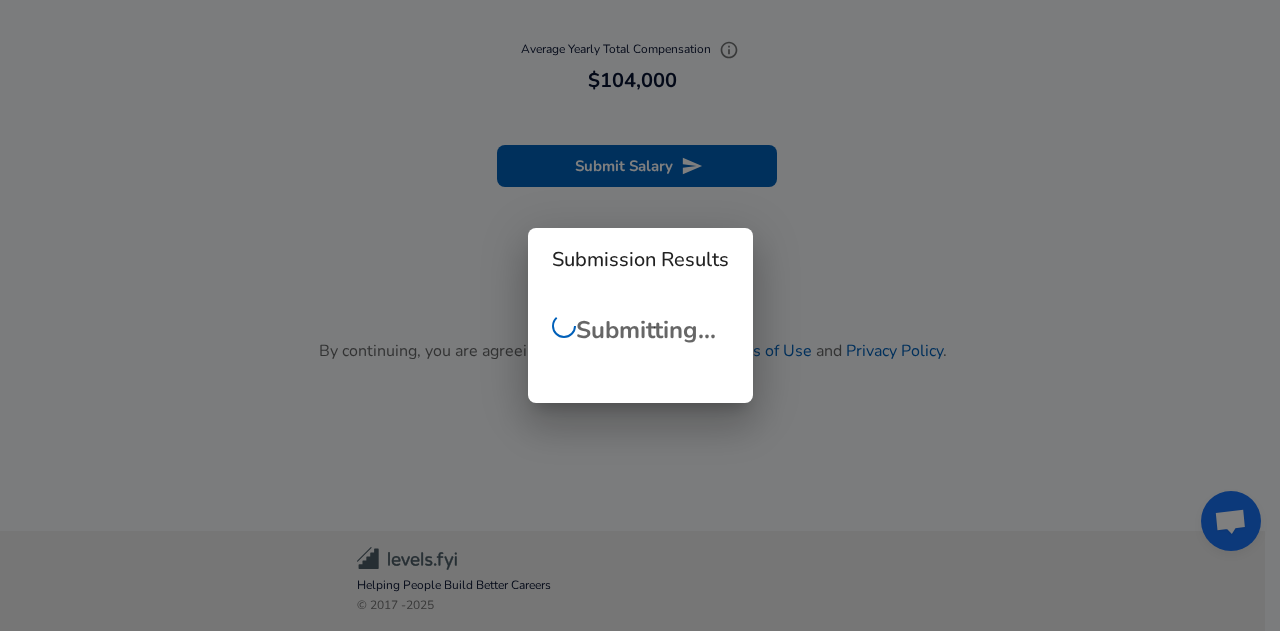 scroll, scrollTop: 892, scrollLeft: 0, axis: vertical 